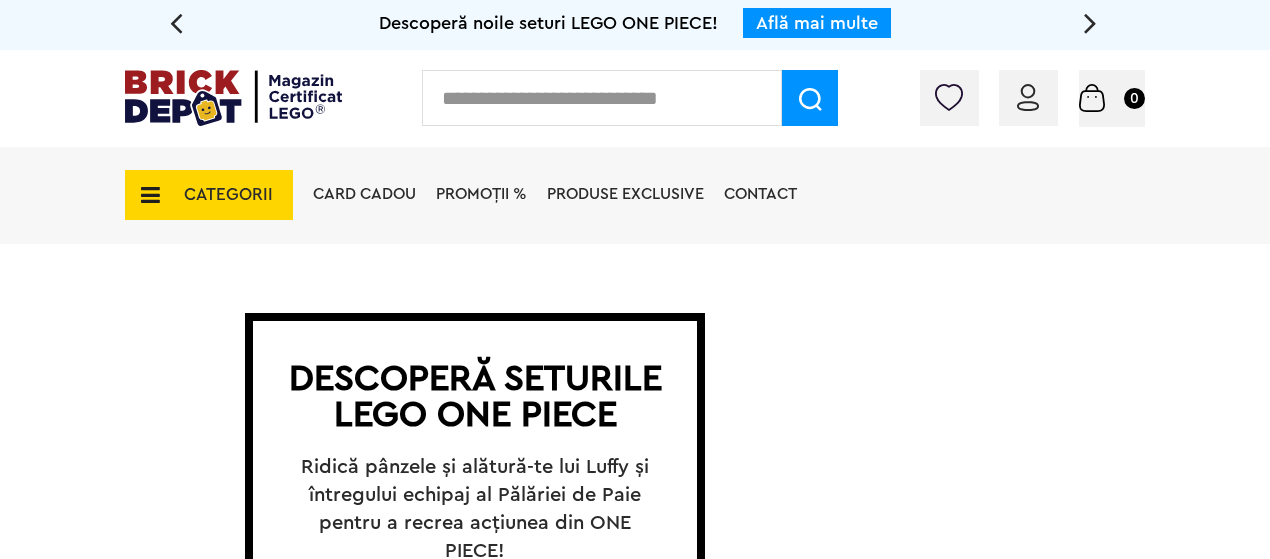 scroll, scrollTop: 0, scrollLeft: 0, axis: both 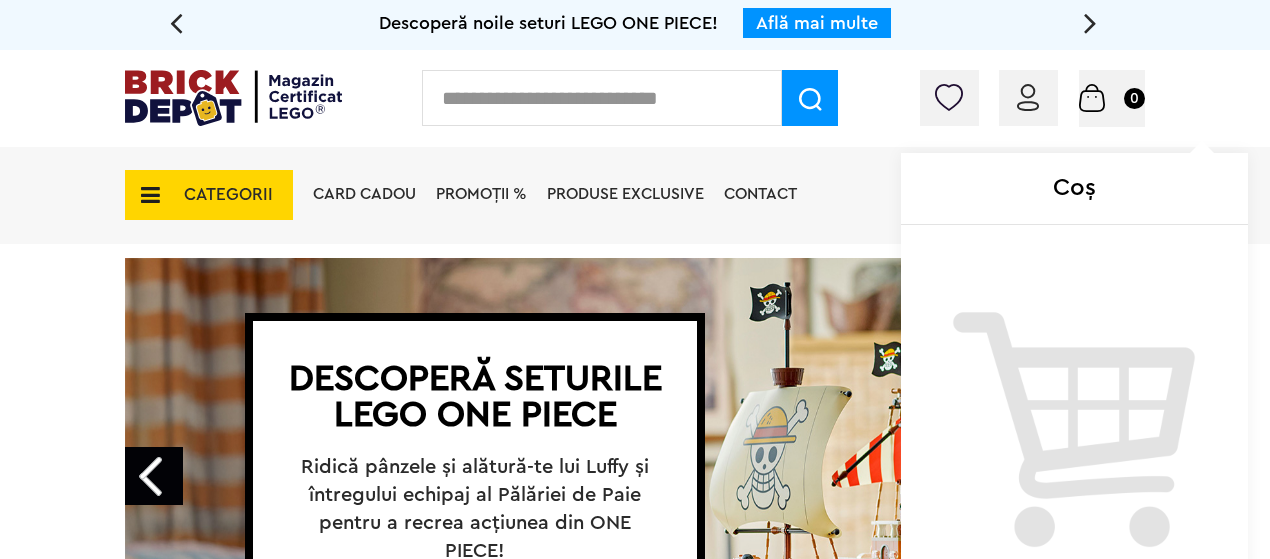 click on "Coș   0
Coș Nu ai nimic în coș Conectare Descoperă noutățile" at bounding box center [1112, 98] 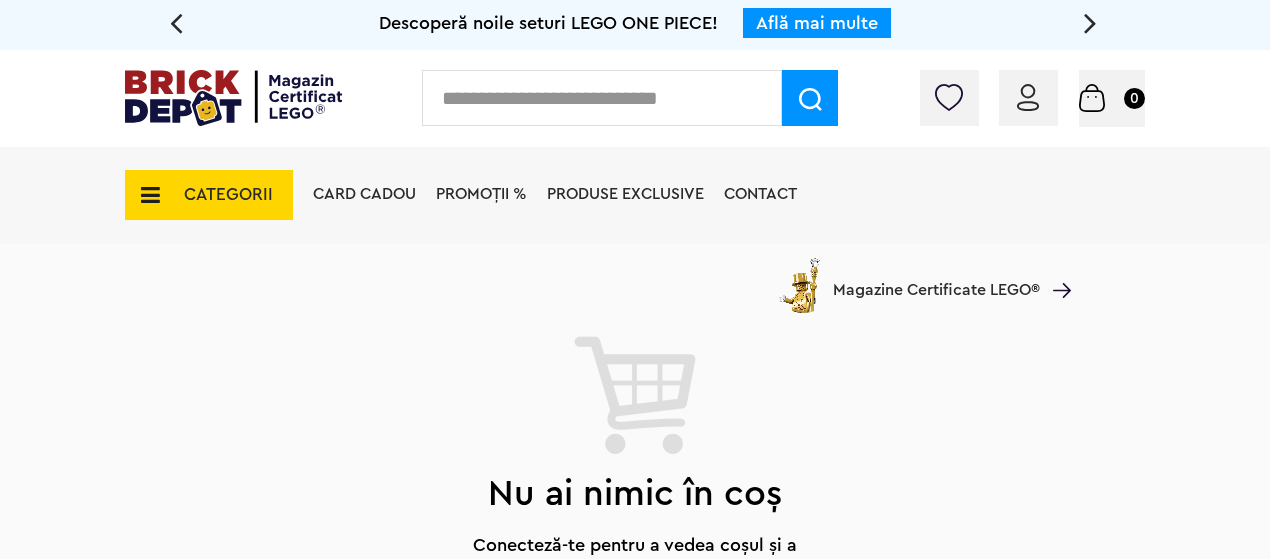 scroll, scrollTop: 0, scrollLeft: 0, axis: both 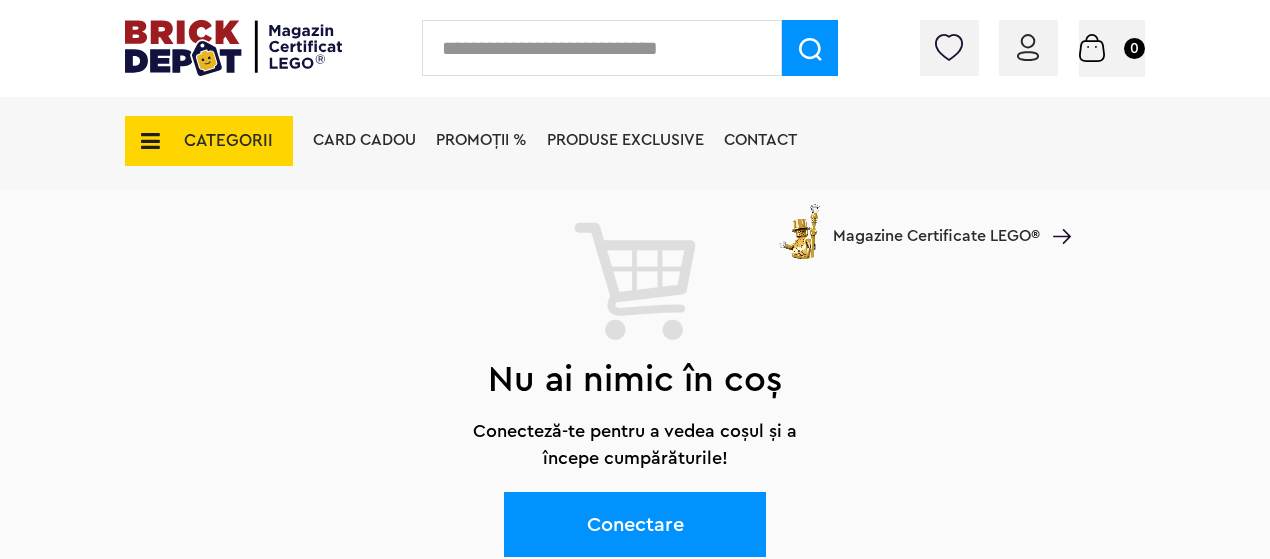 click on "CATEGORII" at bounding box center [228, 140] 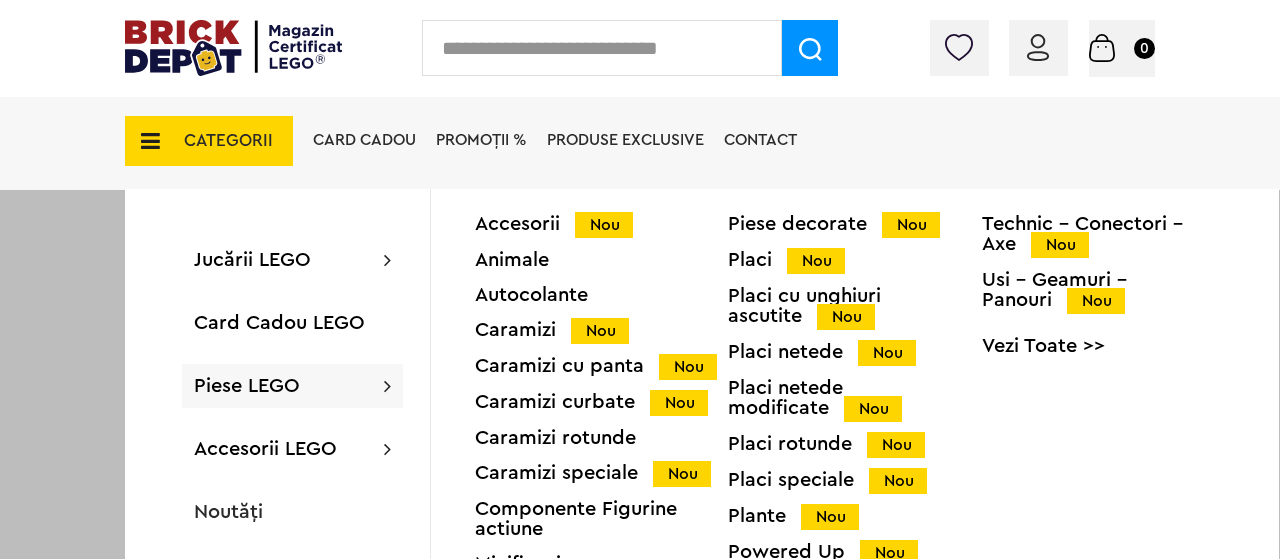 click on "Piese LEGO" at bounding box center (247, 386) 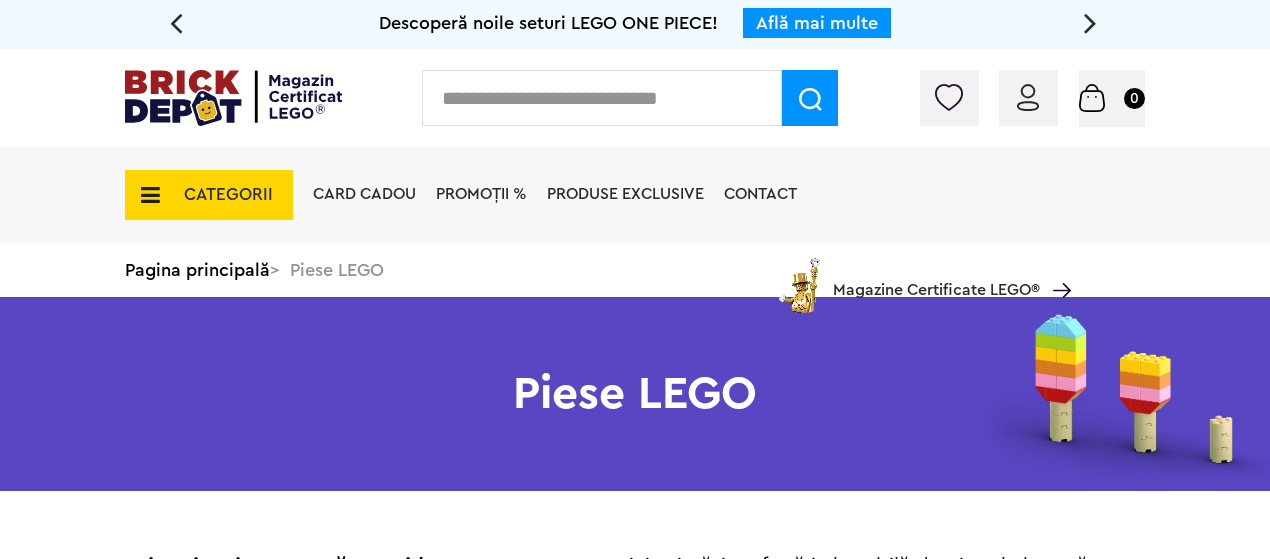 scroll, scrollTop: 0, scrollLeft: 0, axis: both 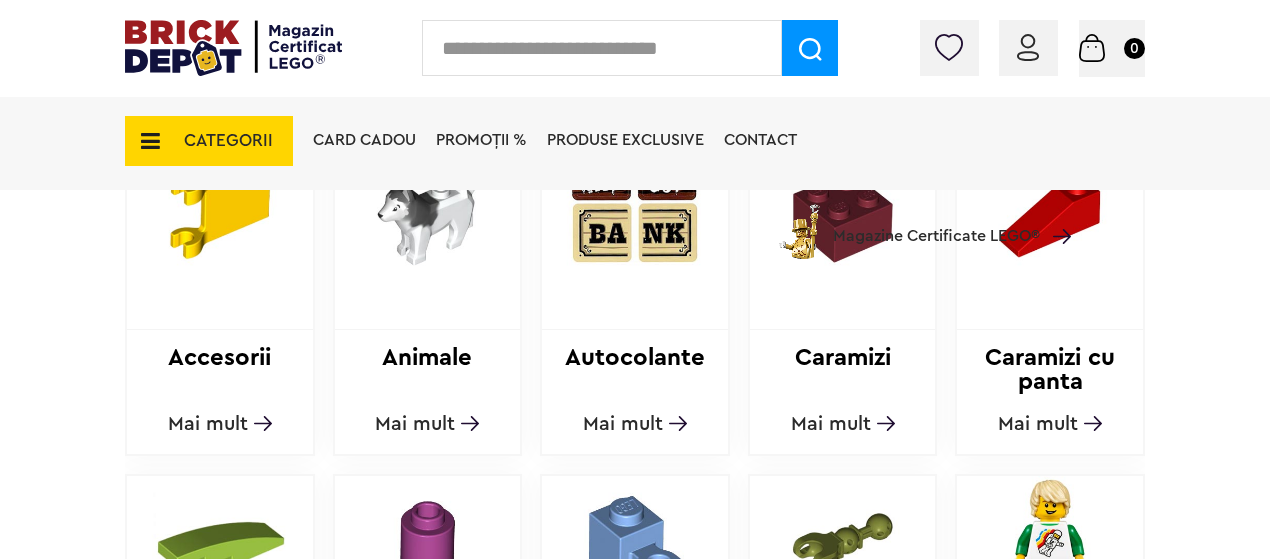 click on "Mai mult" at bounding box center [415, 424] 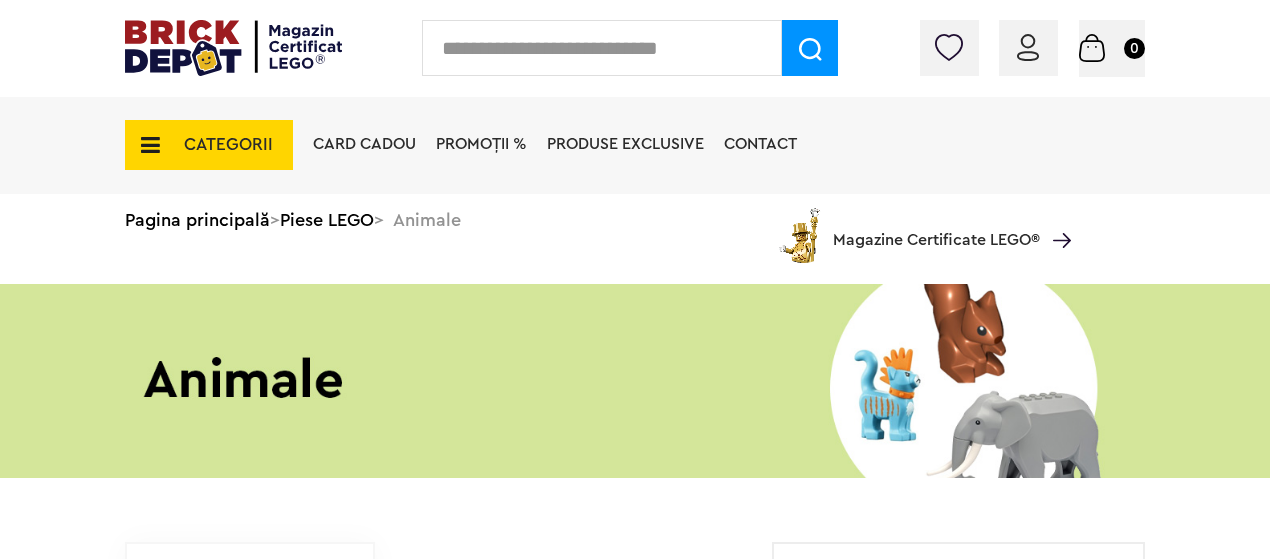 scroll, scrollTop: 0, scrollLeft: 0, axis: both 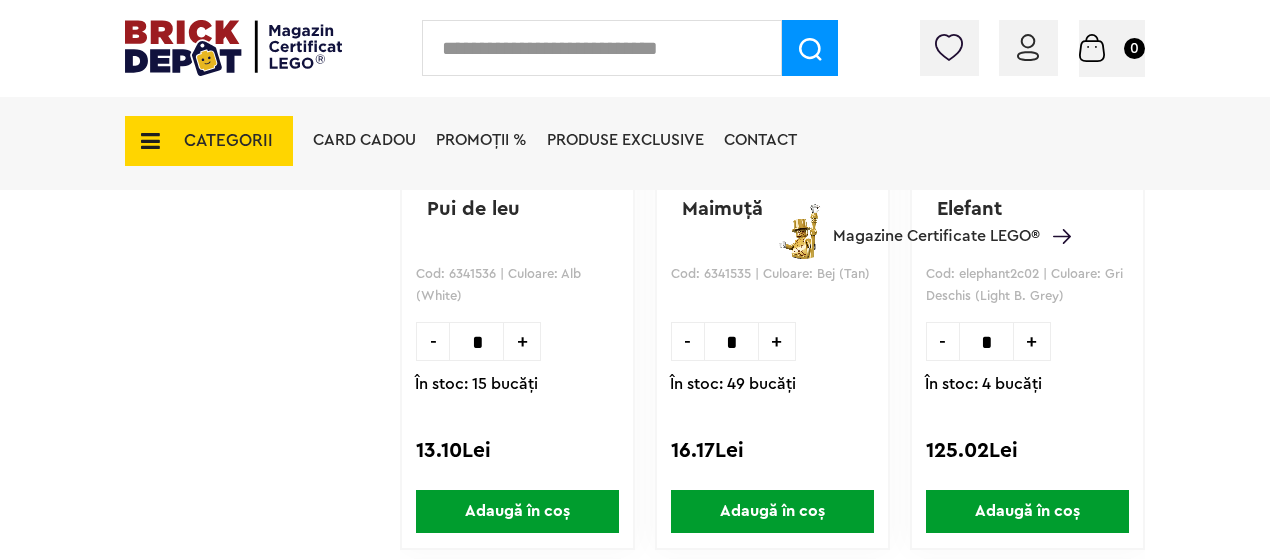 click on "+" at bounding box center [777, 341] 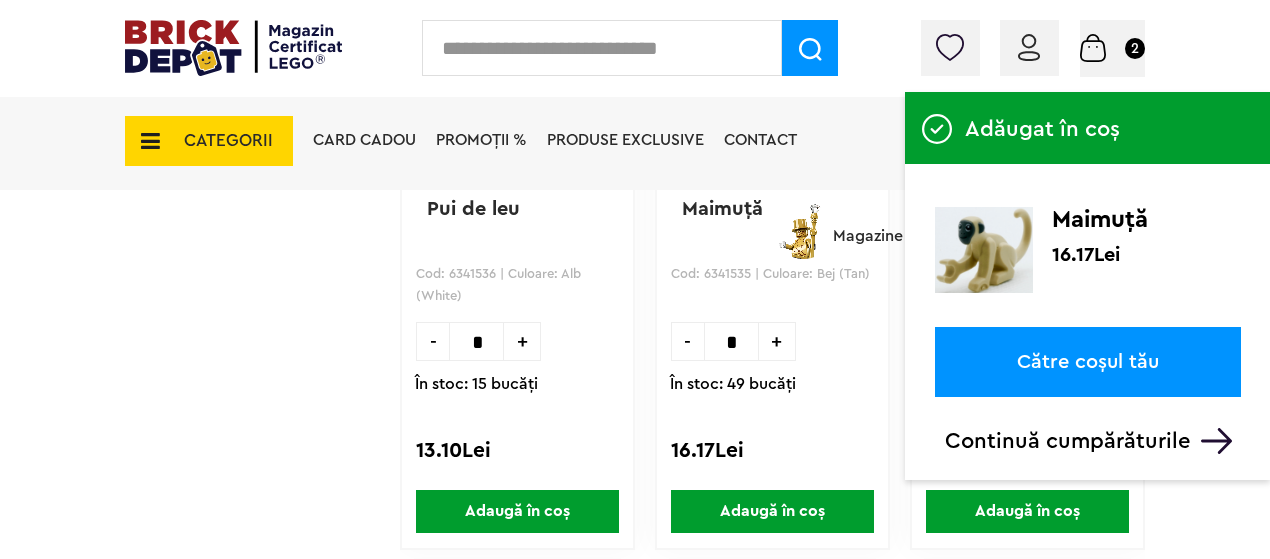 click on "CATEGORII" at bounding box center [228, 140] 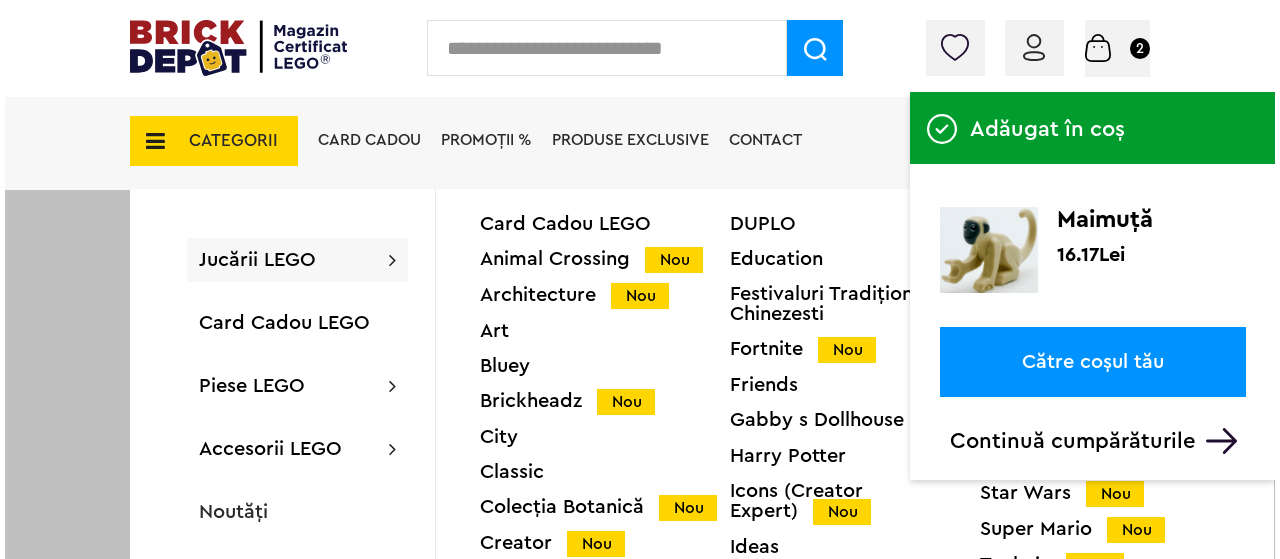 scroll, scrollTop: 2721, scrollLeft: 0, axis: vertical 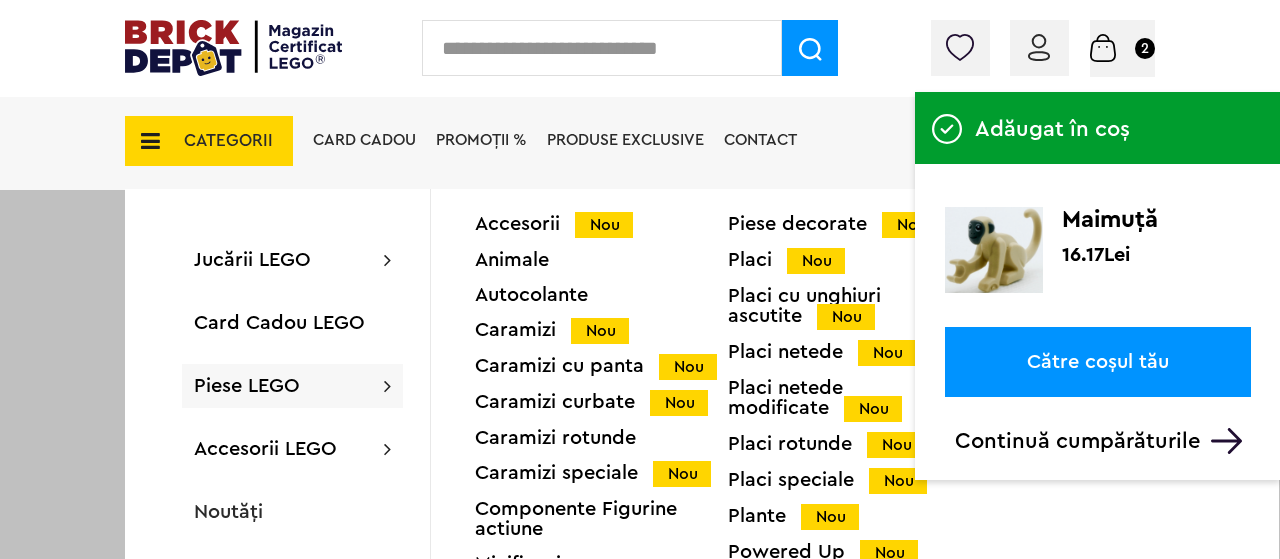 click on "Piese LEGO" at bounding box center [247, 386] 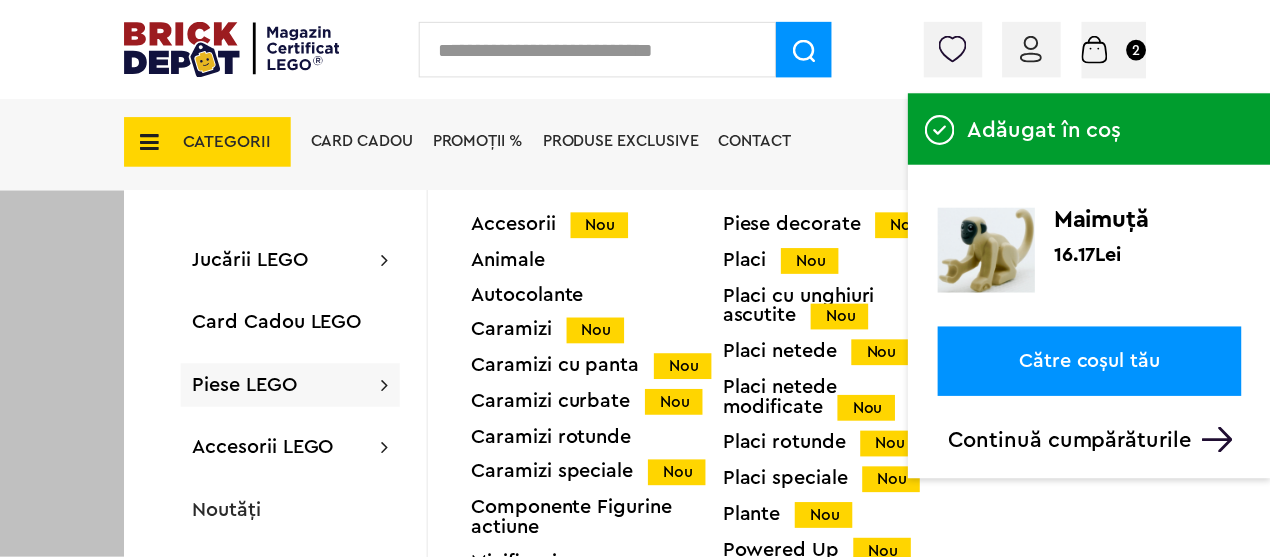 scroll, scrollTop: 2720, scrollLeft: 0, axis: vertical 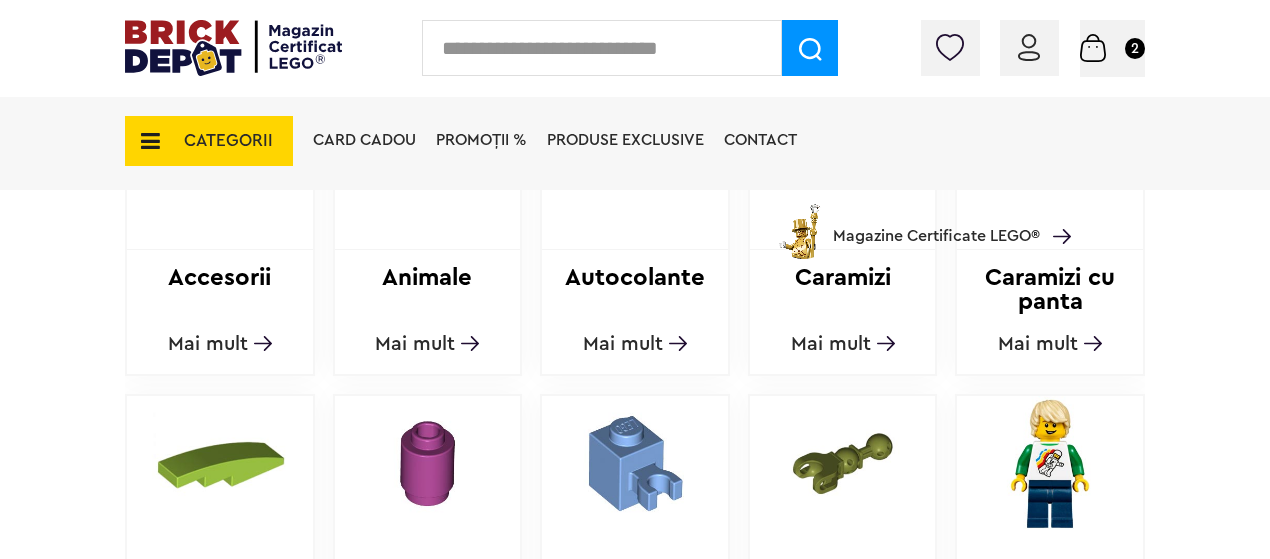 click on "Mai mult" at bounding box center (208, 344) 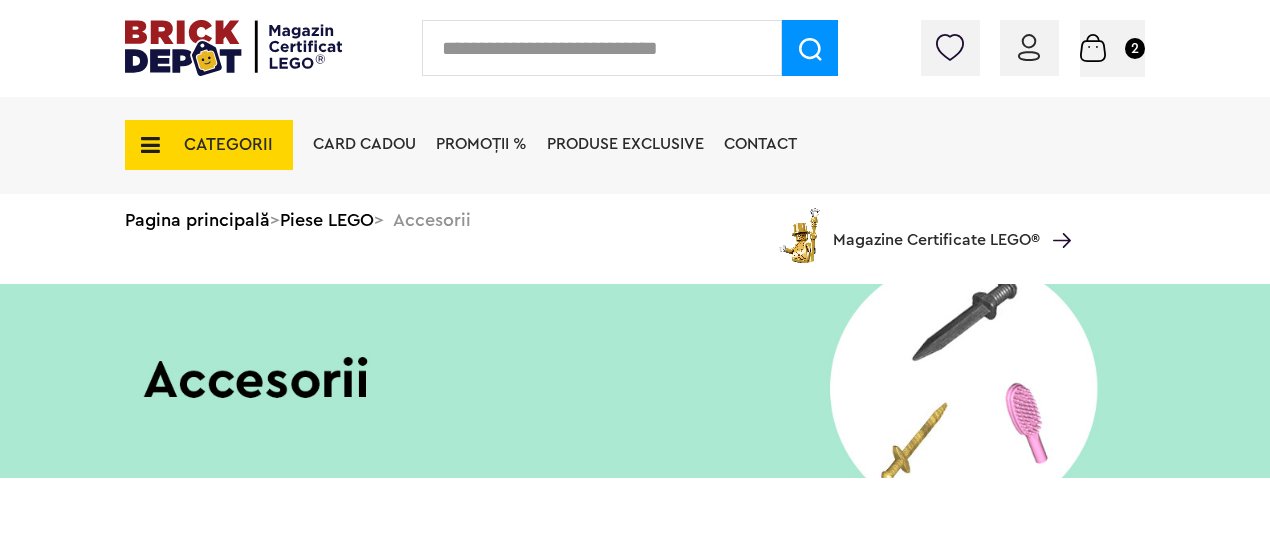 scroll, scrollTop: 0, scrollLeft: 0, axis: both 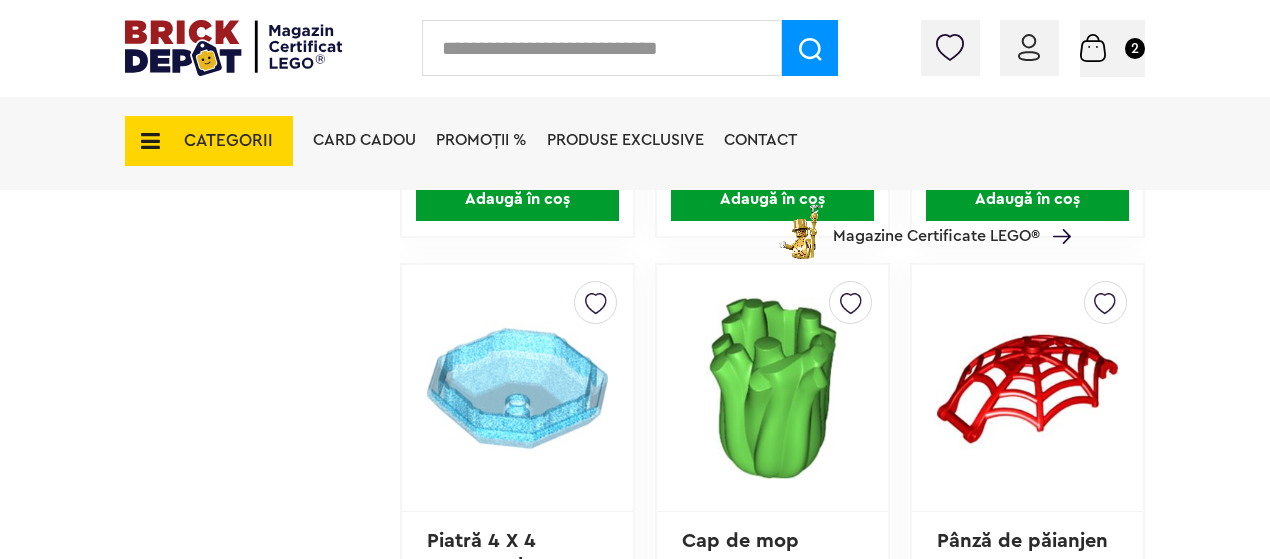 click on "Conectare" at bounding box center (1029, 48) 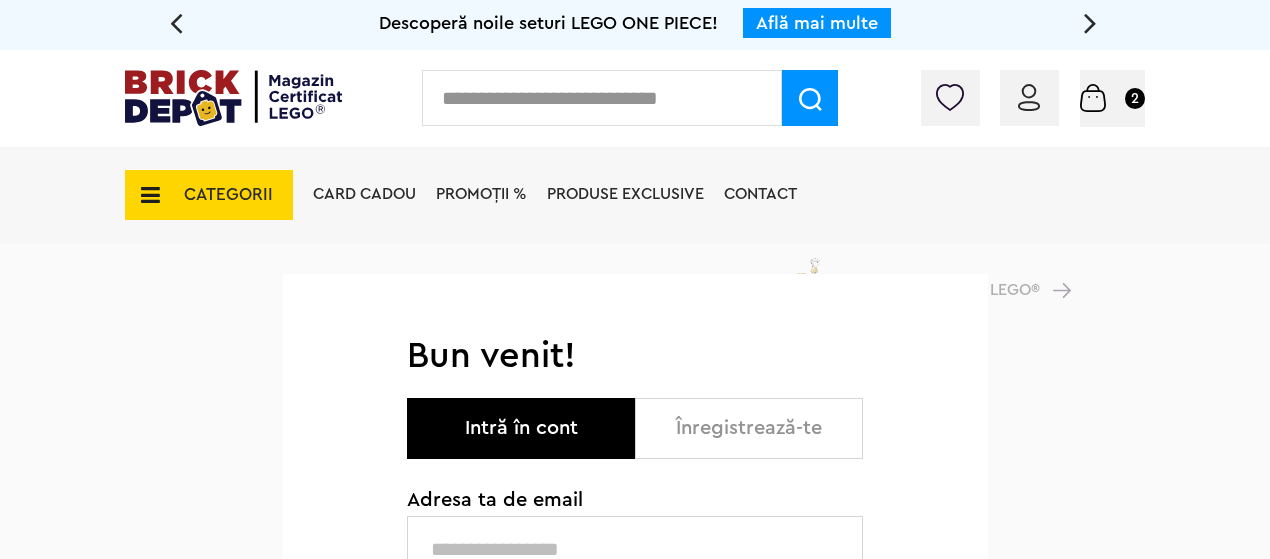 scroll, scrollTop: 0, scrollLeft: 0, axis: both 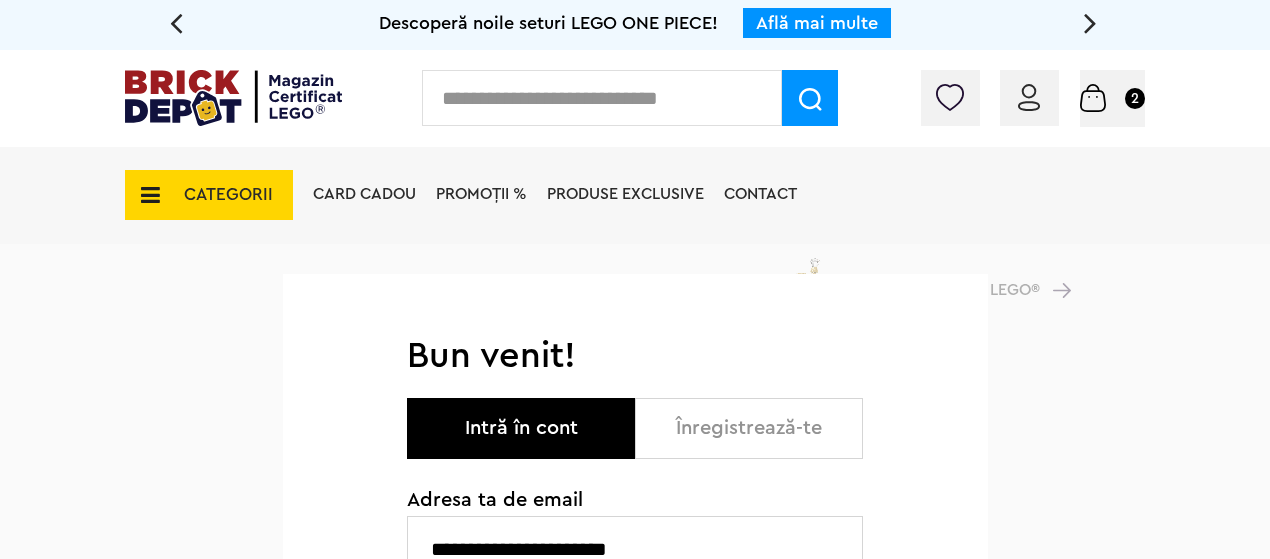 click on "Intră în cont" at bounding box center (521, 428) 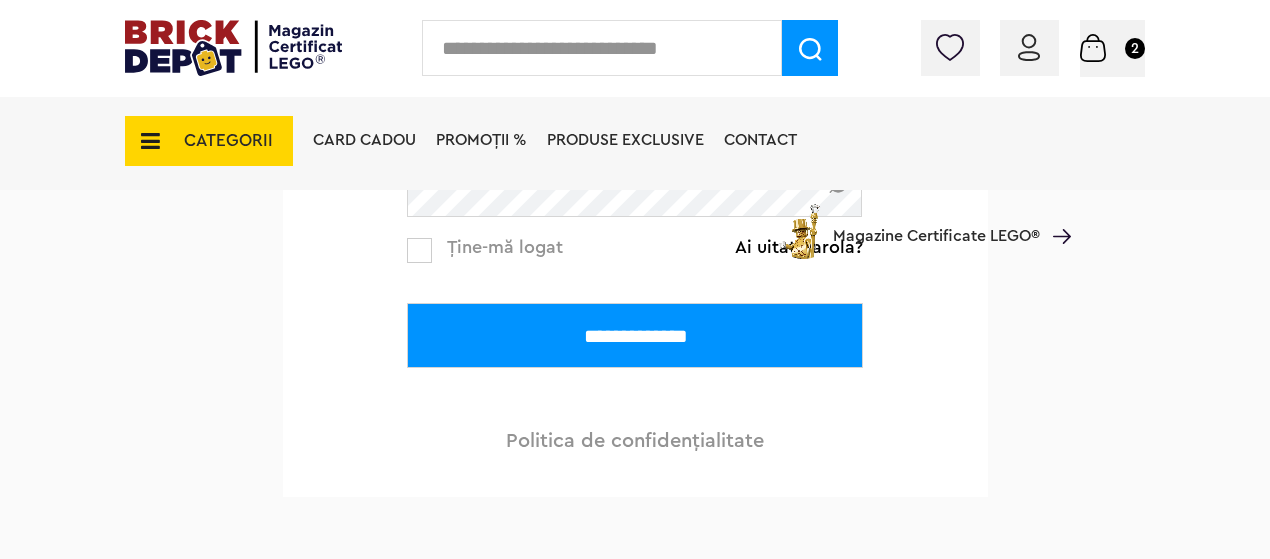 scroll, scrollTop: 429, scrollLeft: 0, axis: vertical 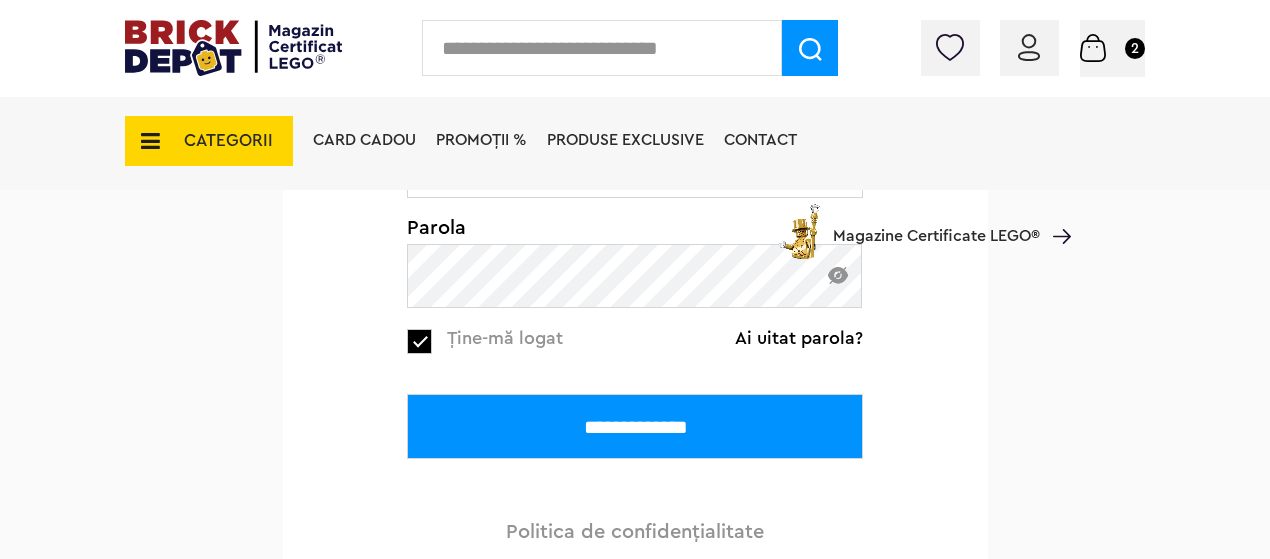 click on "**********" at bounding box center (635, 426) 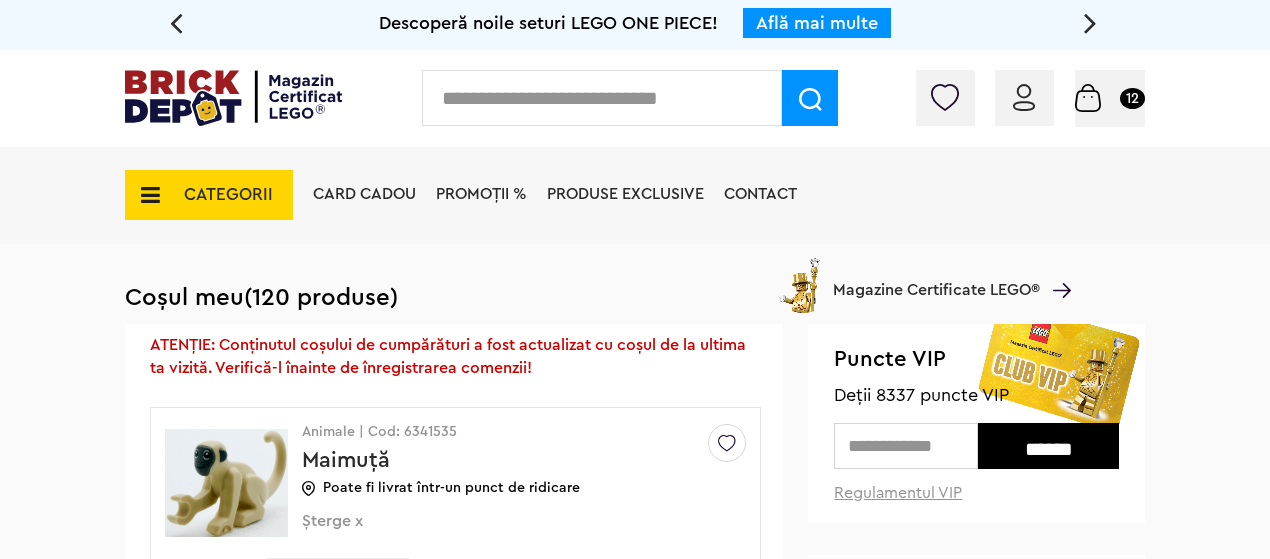 scroll, scrollTop: 0, scrollLeft: 0, axis: both 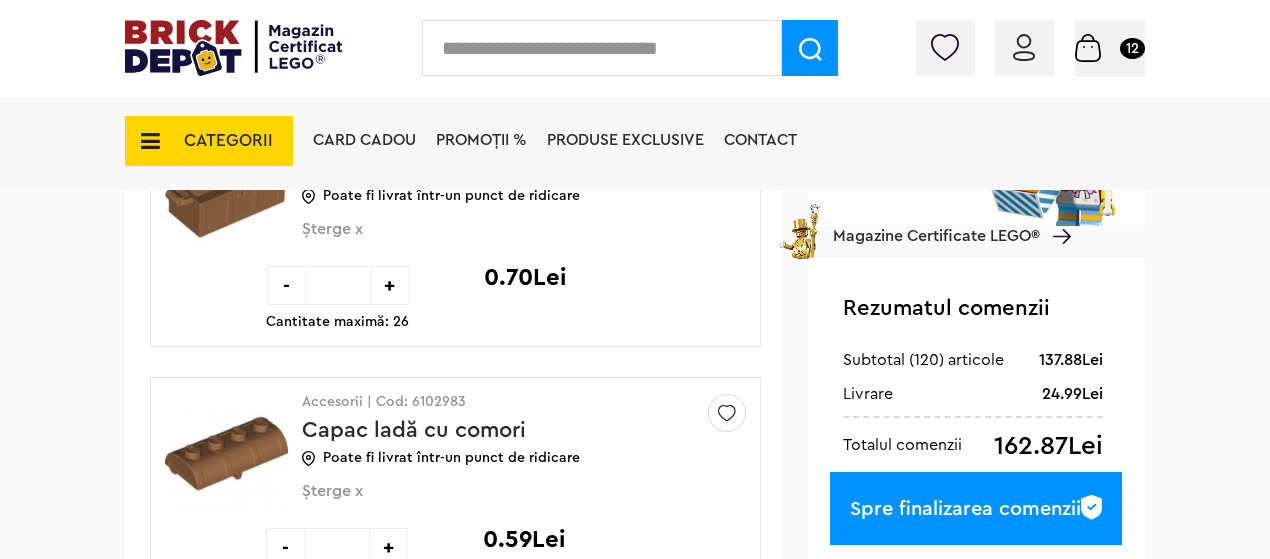 drag, startPoint x: 652, startPoint y: 45, endPoint x: 567, endPoint y: 52, distance: 85.28775 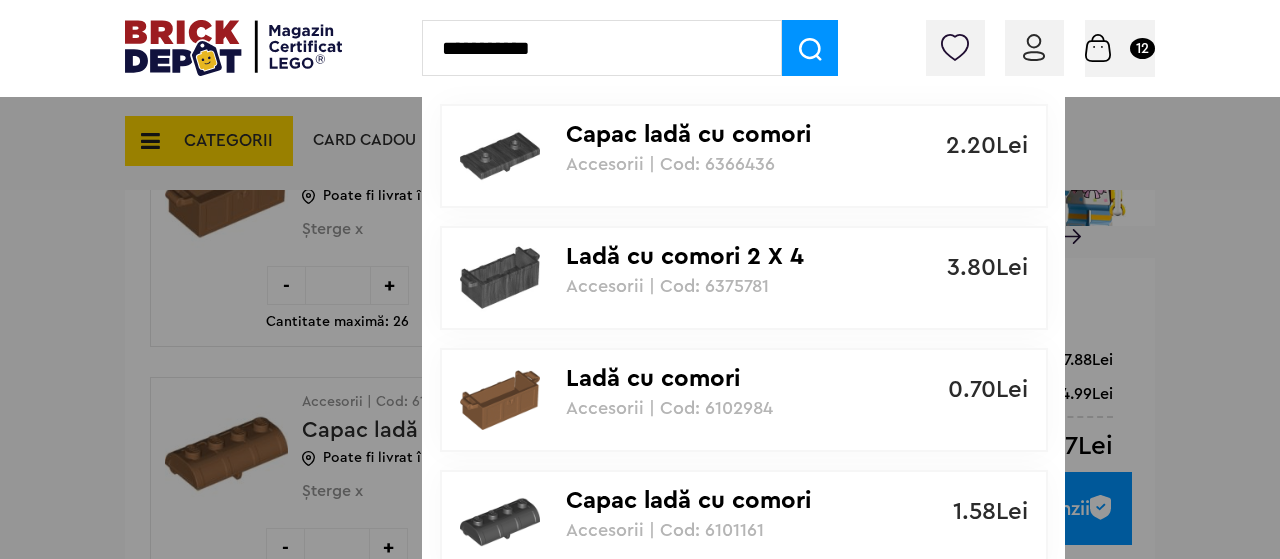 type on "**********" 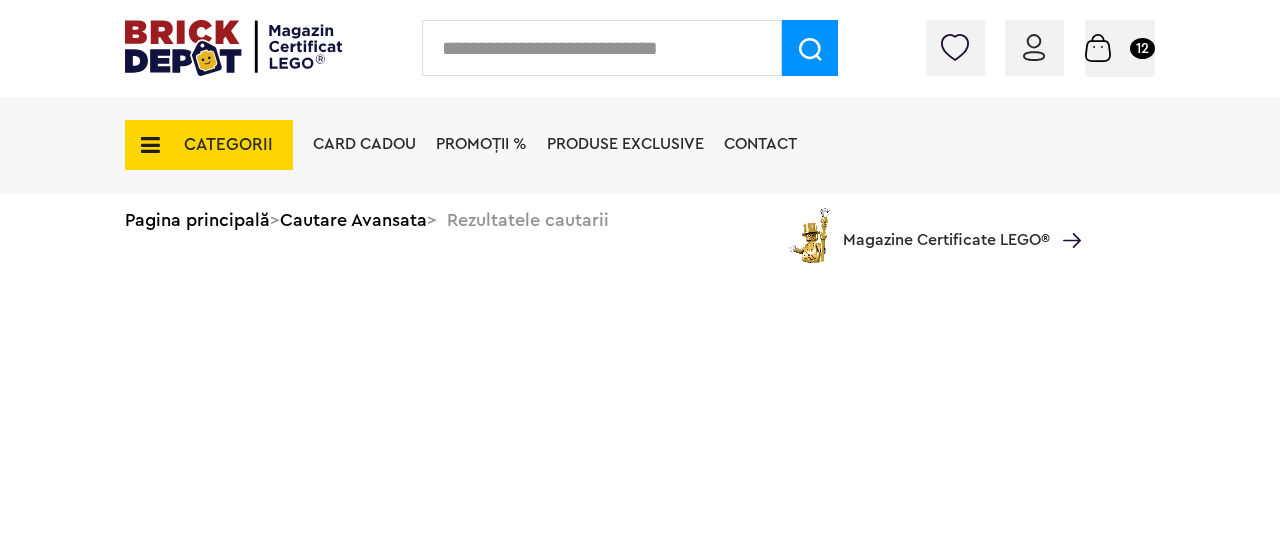scroll, scrollTop: 0, scrollLeft: 0, axis: both 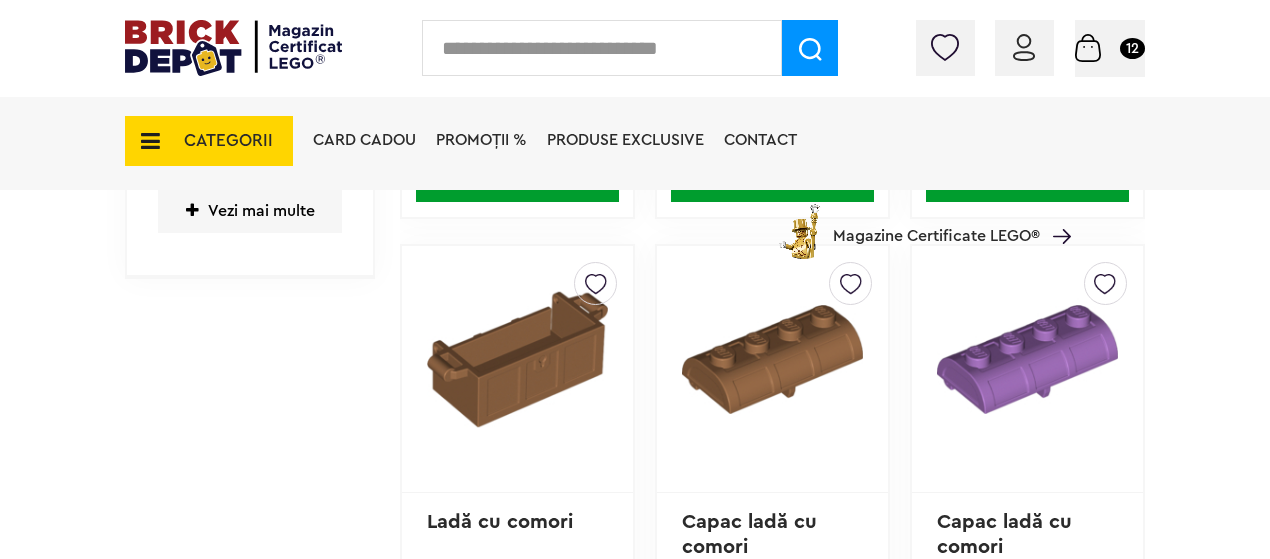 click on "Coș   12" at bounding box center (1110, 47) 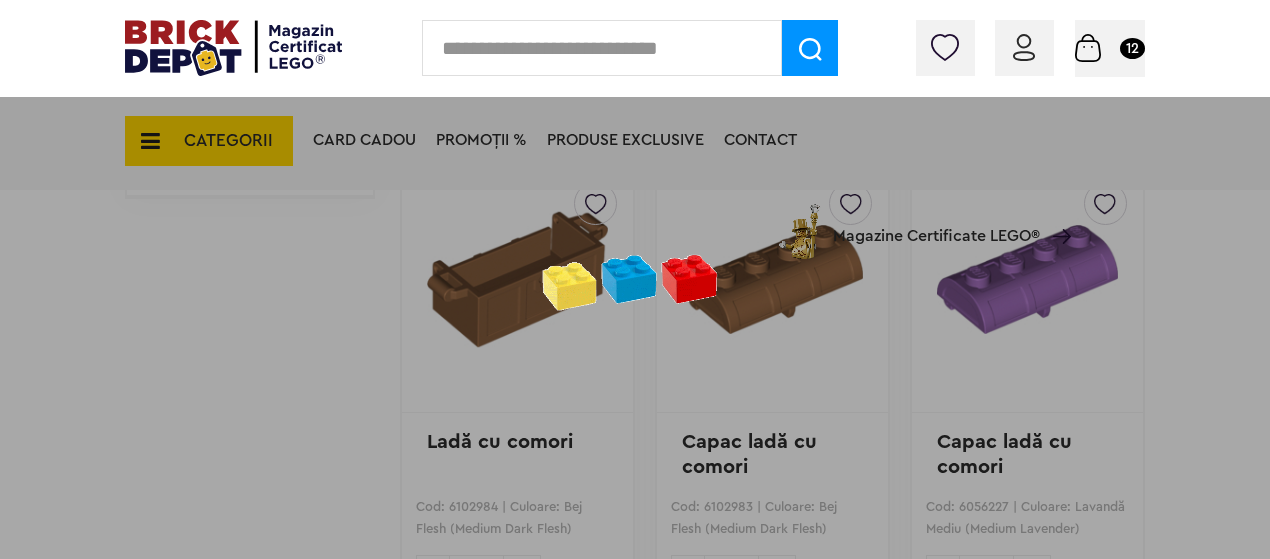 scroll, scrollTop: 1080, scrollLeft: 0, axis: vertical 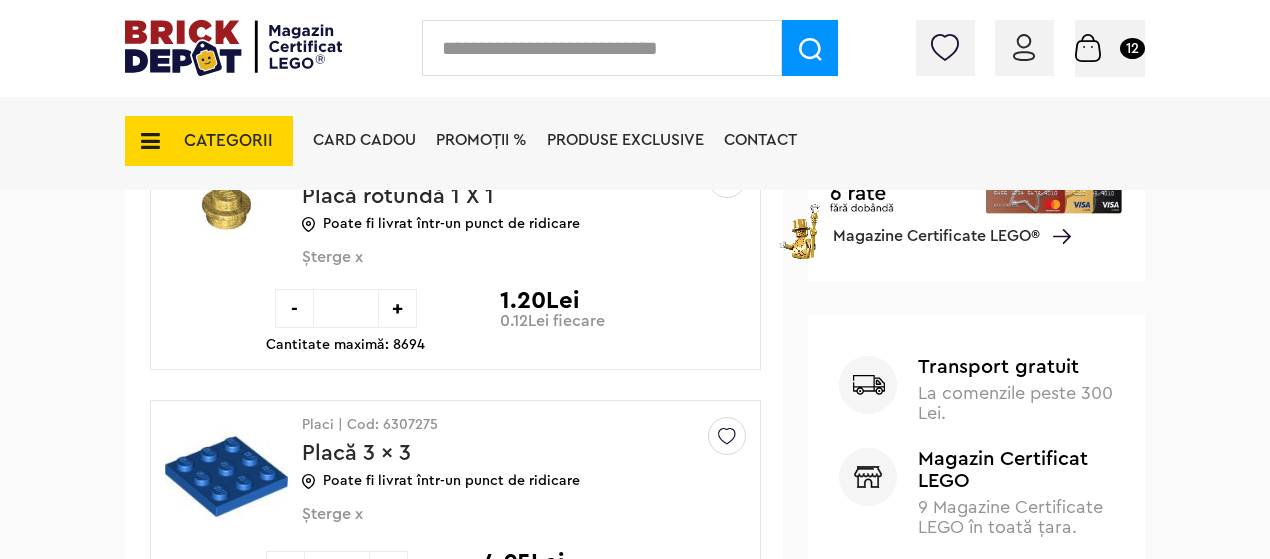 click on "**" at bounding box center [346, 308] 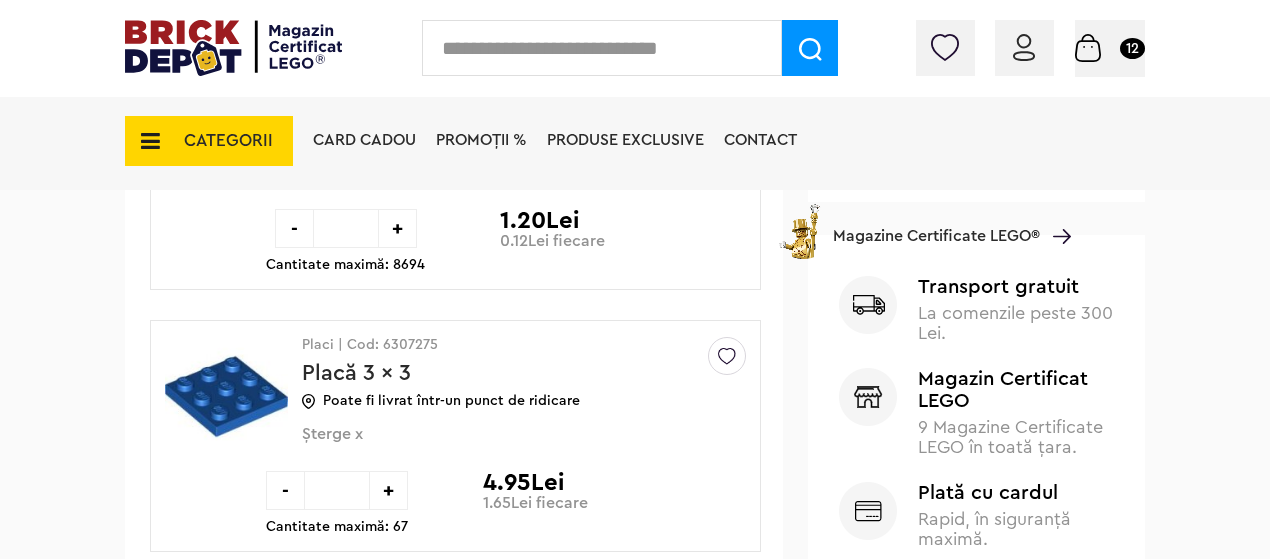 scroll, scrollTop: 1080, scrollLeft: 0, axis: vertical 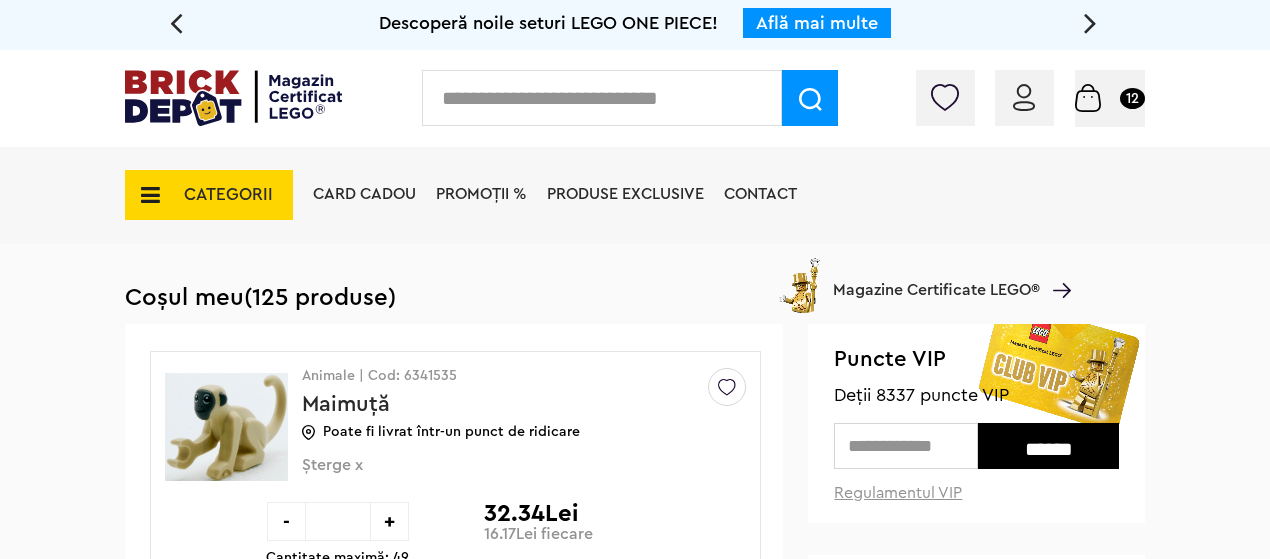 click on "CATEGORII" at bounding box center (228, 194) 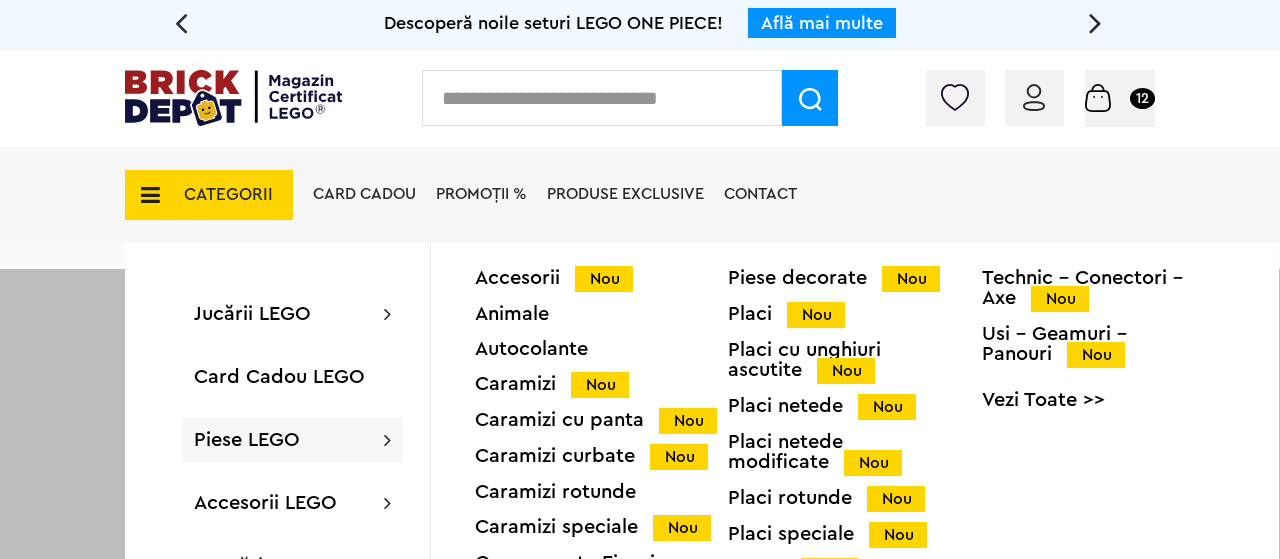 click on "Piese LEGO" at bounding box center (247, 440) 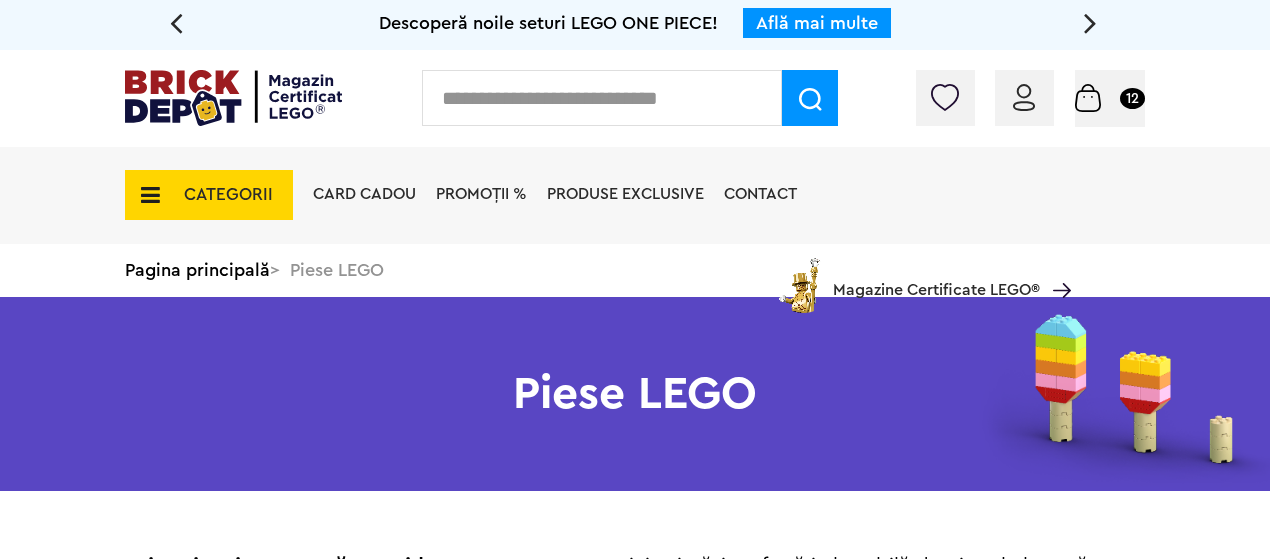 scroll, scrollTop: 0, scrollLeft: 0, axis: both 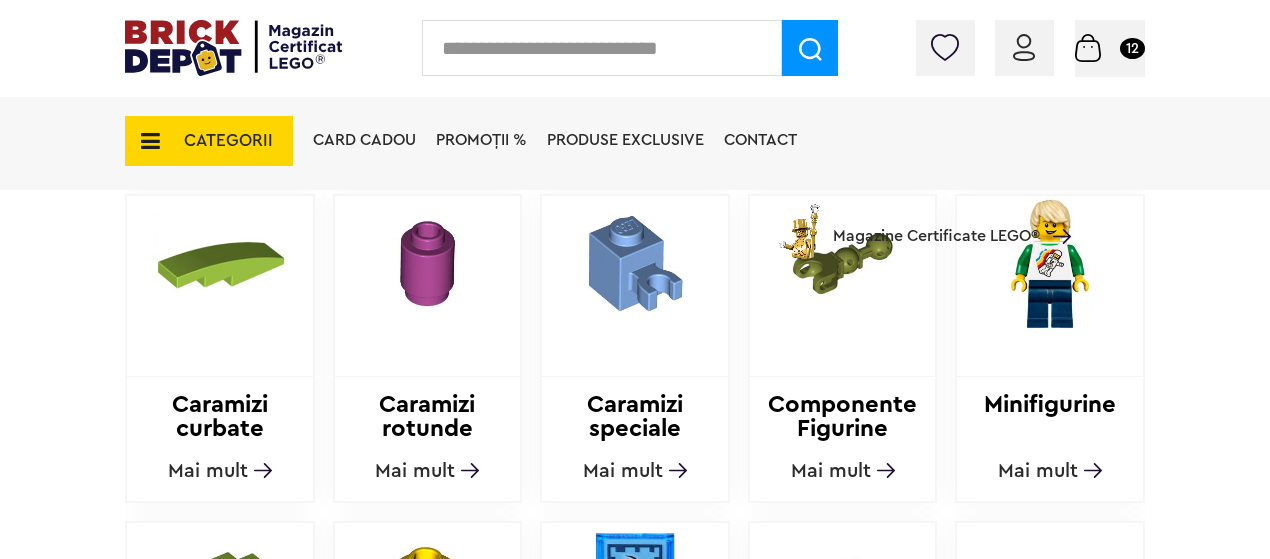 click on "Mai mult" at bounding box center (415, 471) 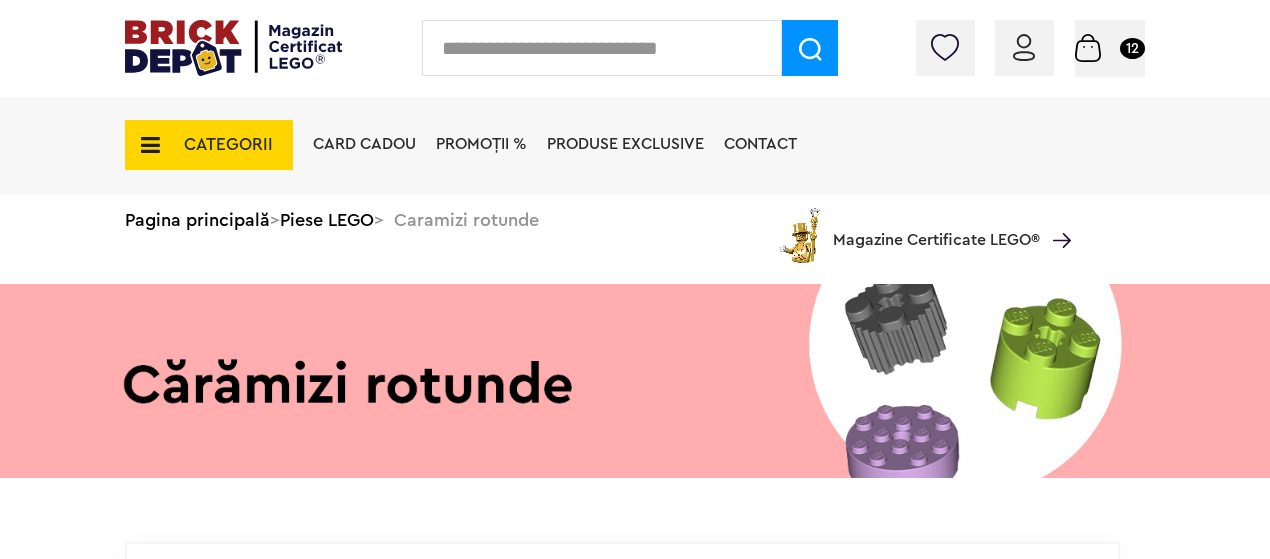 scroll, scrollTop: 0, scrollLeft: 0, axis: both 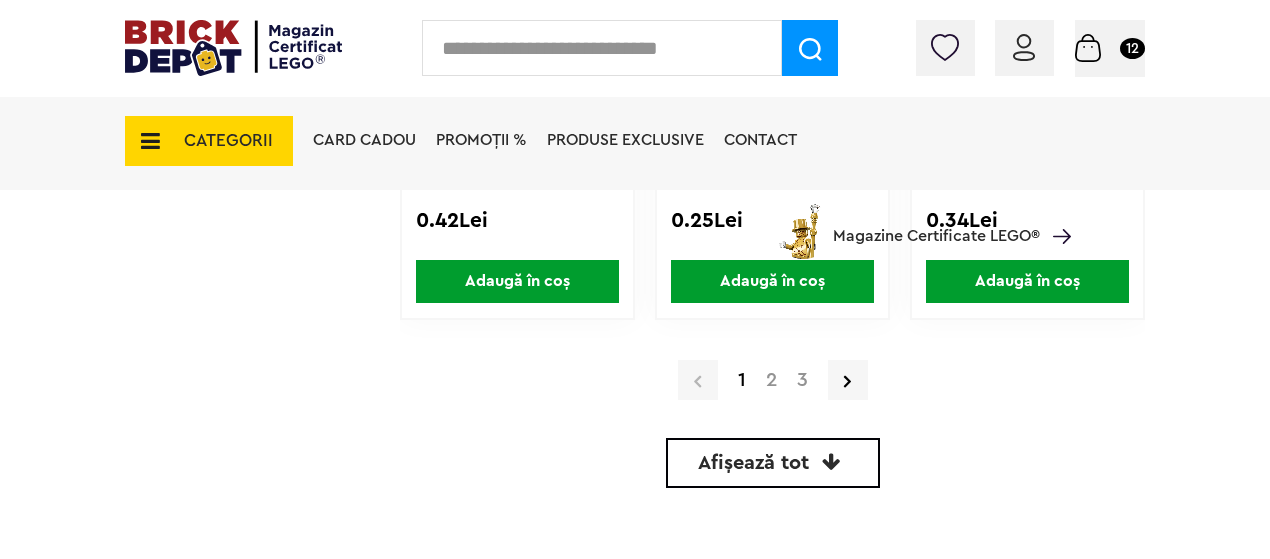 click on "2" at bounding box center [771, 380] 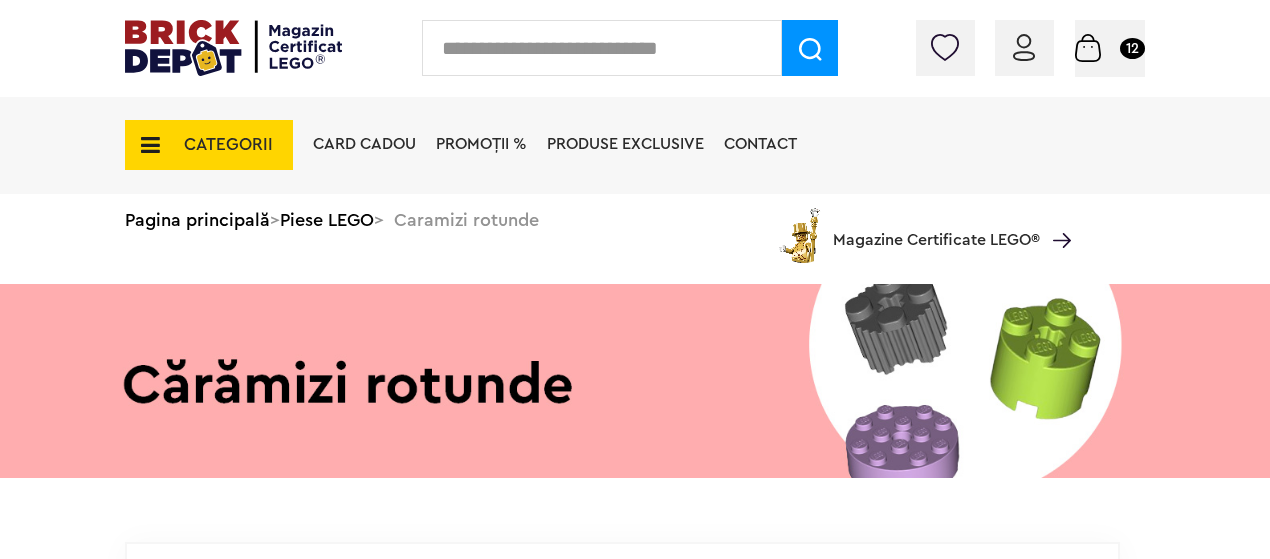 scroll, scrollTop: 0, scrollLeft: 0, axis: both 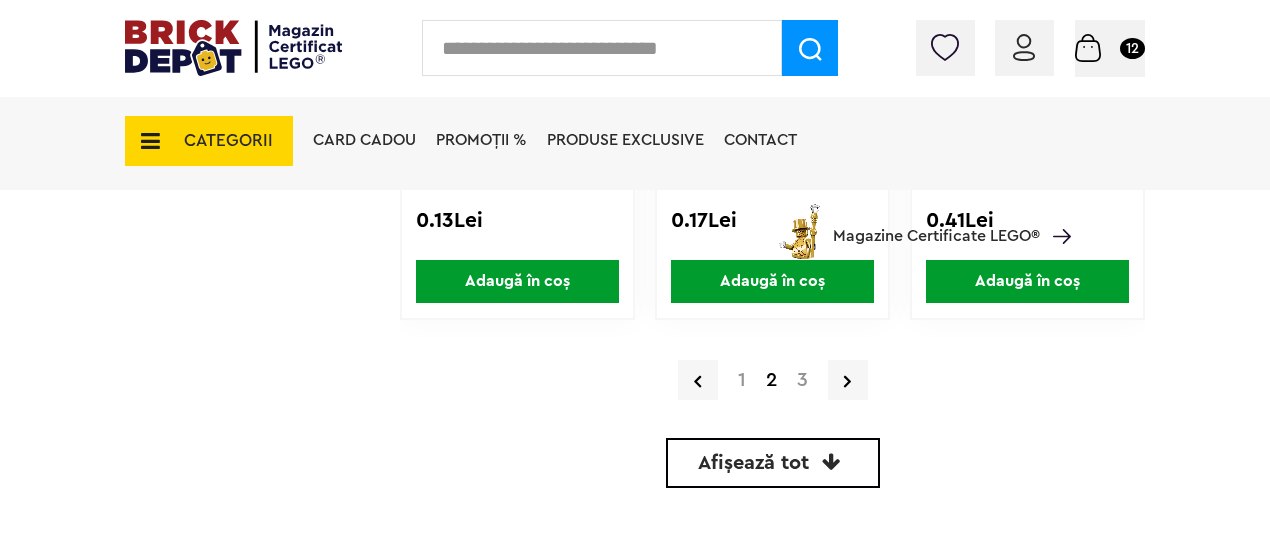 click on "3" at bounding box center [802, 380] 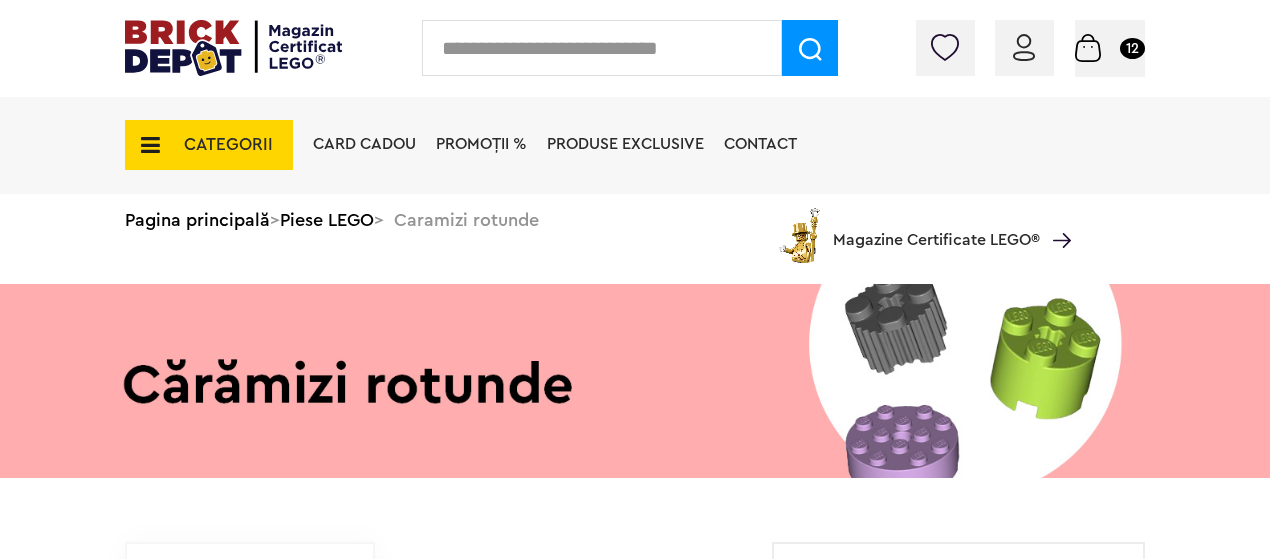 scroll, scrollTop: 40, scrollLeft: 0, axis: vertical 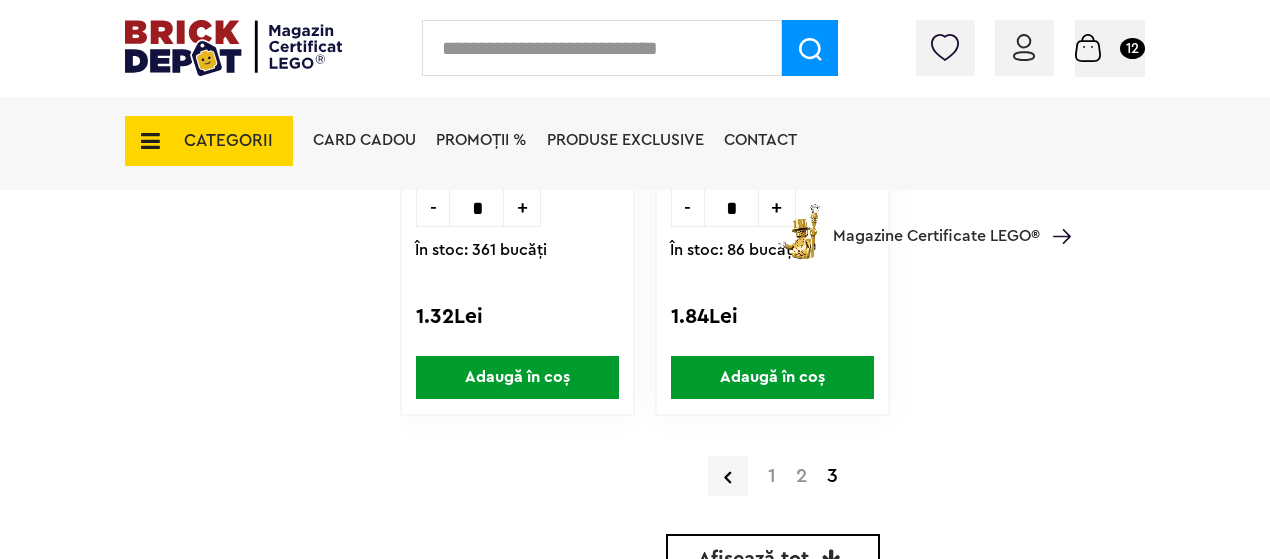 click on "CATEGORII" at bounding box center (209, 141) 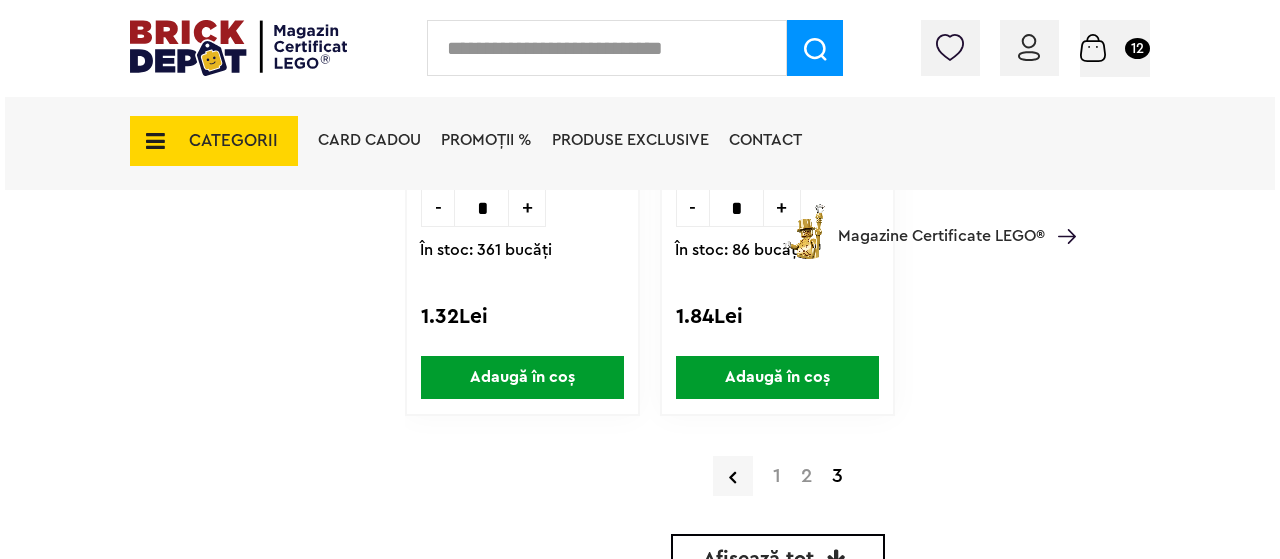 scroll, scrollTop: 2211, scrollLeft: 0, axis: vertical 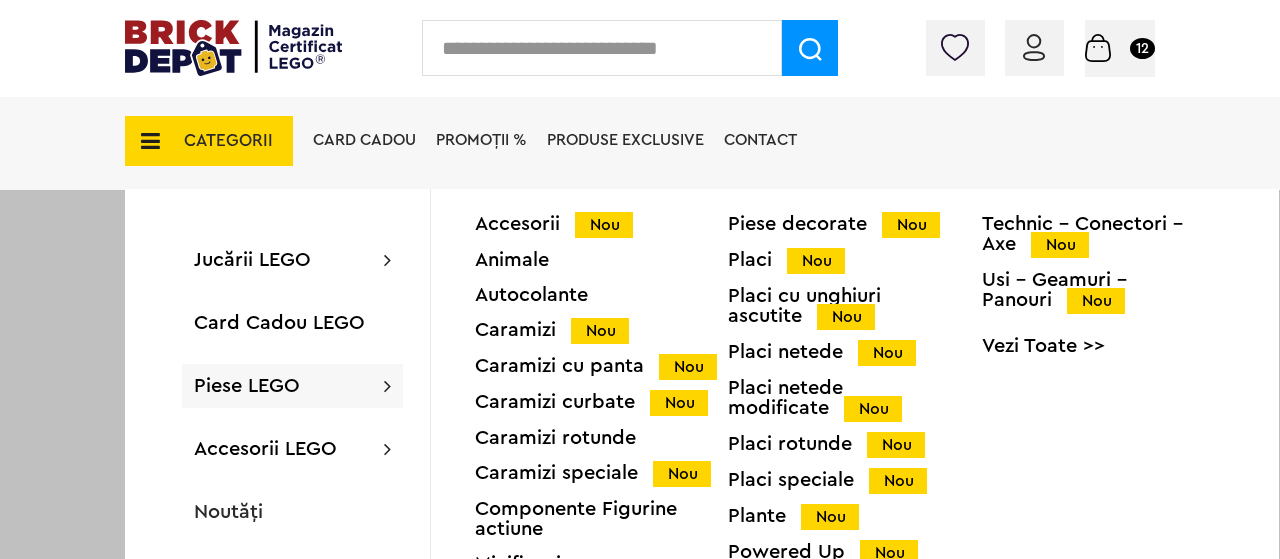 click on "Piese LEGO" at bounding box center (247, 386) 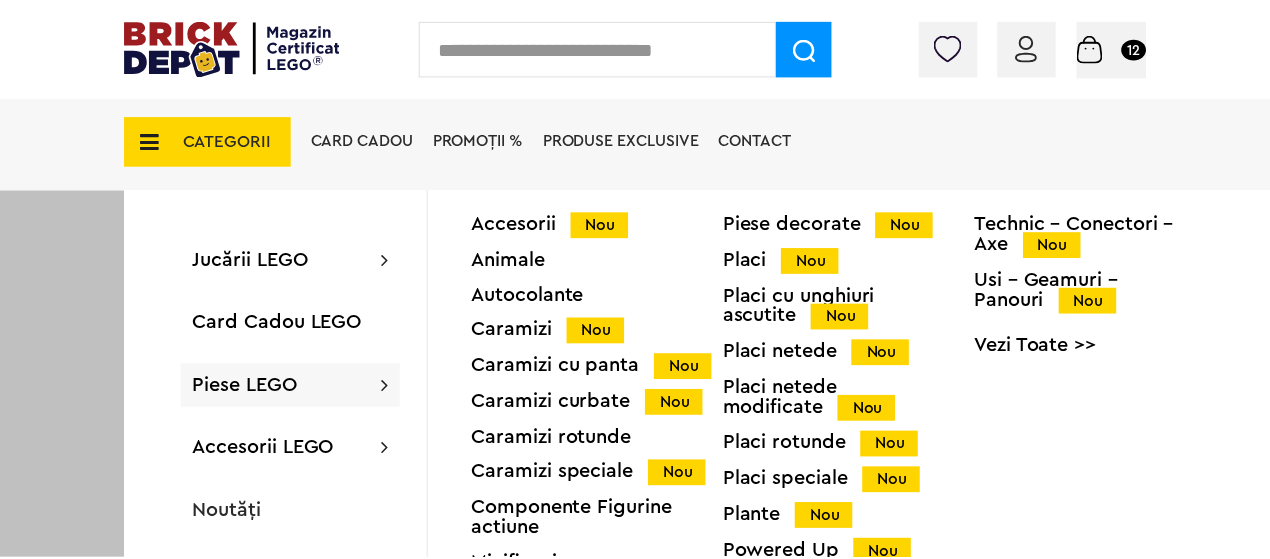 scroll, scrollTop: 2210, scrollLeft: 0, axis: vertical 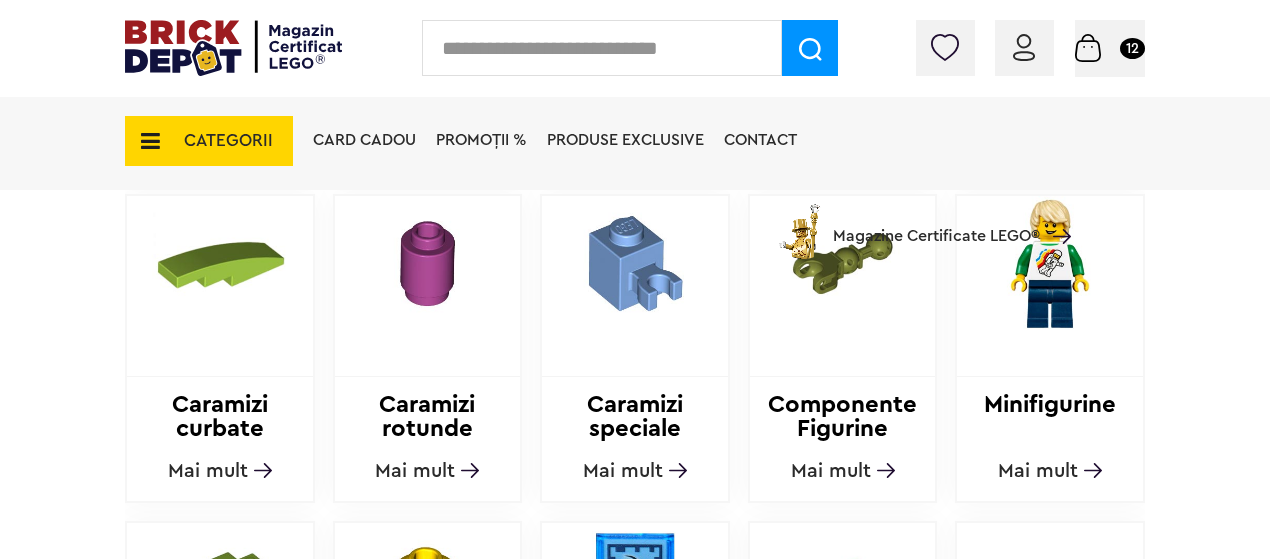 click at bounding box center [602, 48] 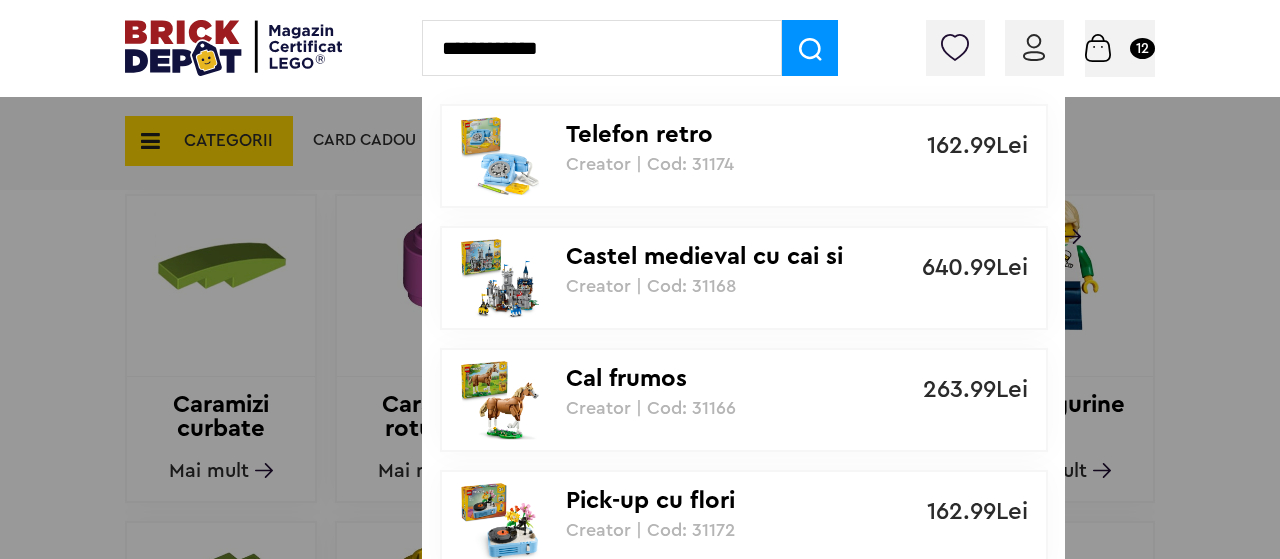 type on "**********" 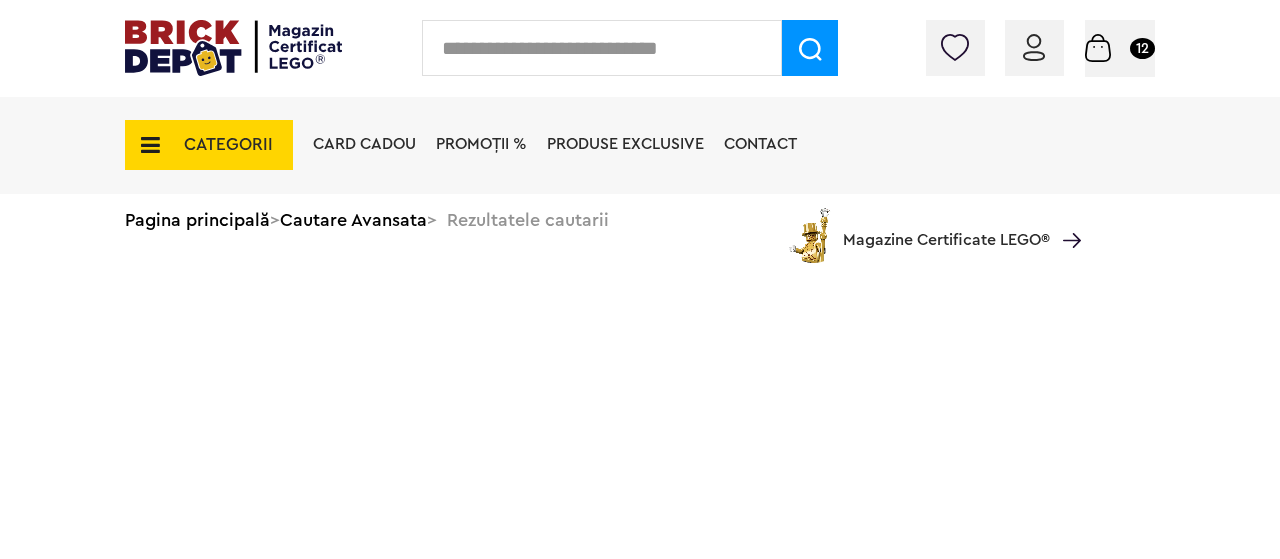 scroll, scrollTop: 0, scrollLeft: 0, axis: both 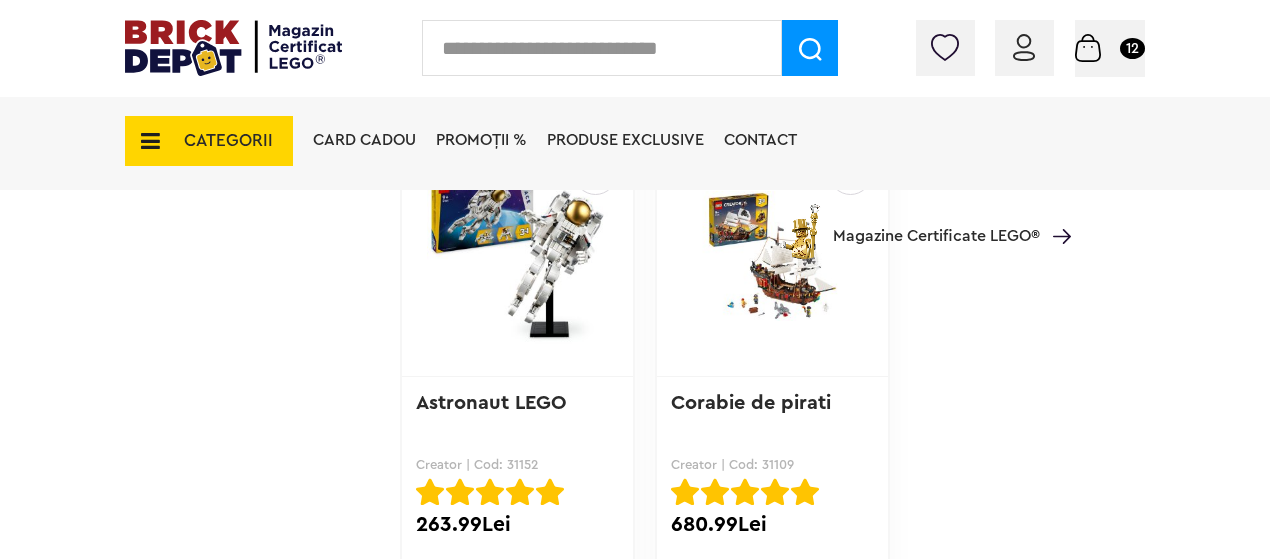 click at bounding box center (772, 256) 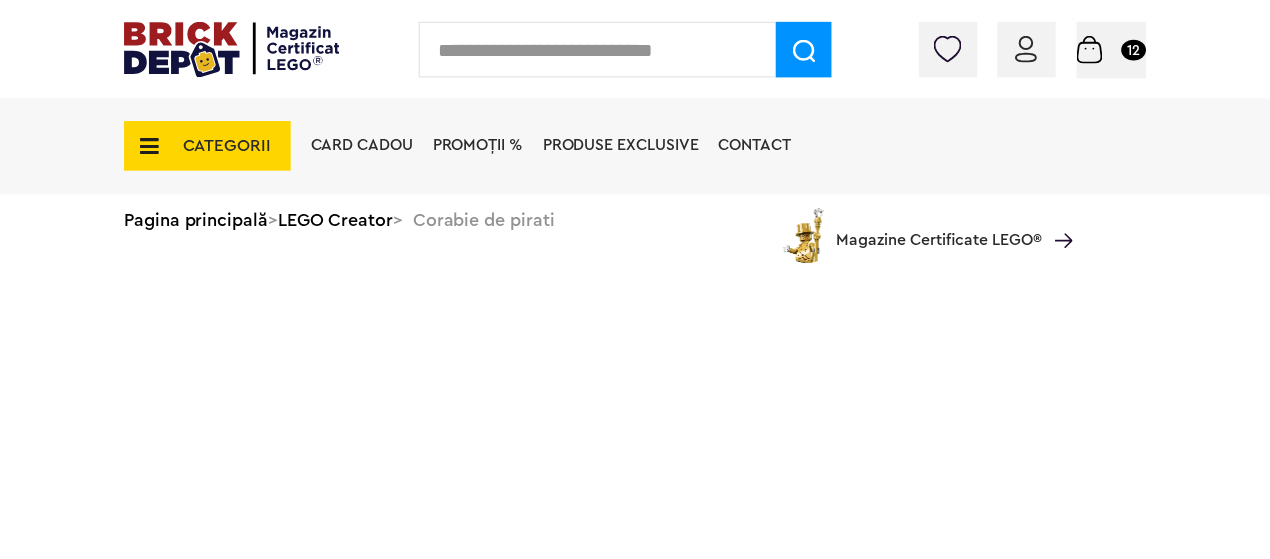 scroll, scrollTop: 0, scrollLeft: 0, axis: both 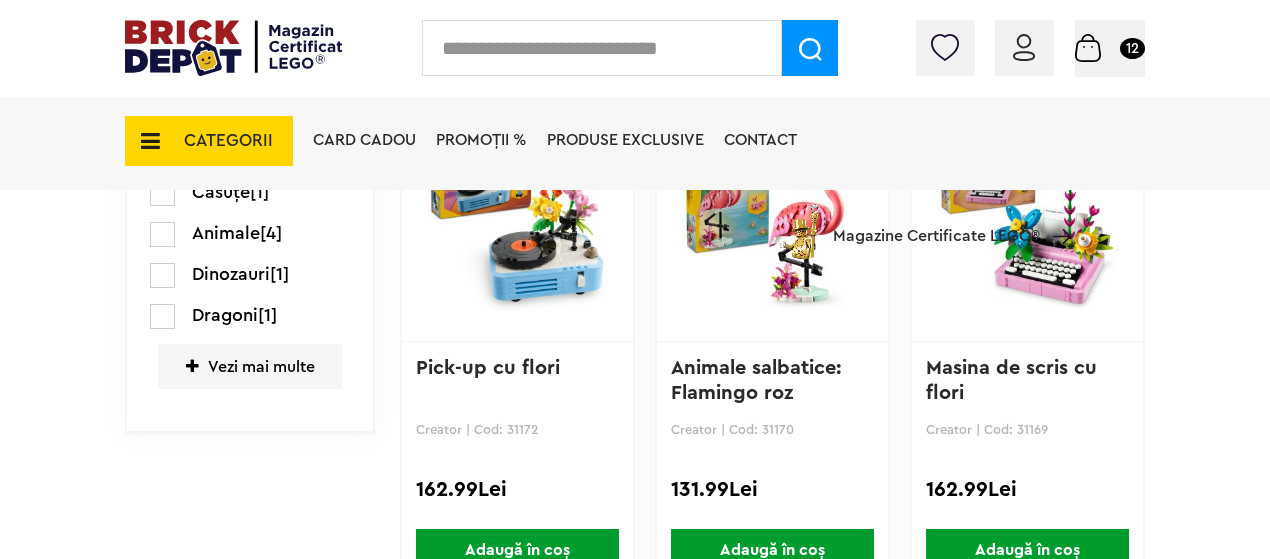 click on "CATEGORII" at bounding box center (228, 140) 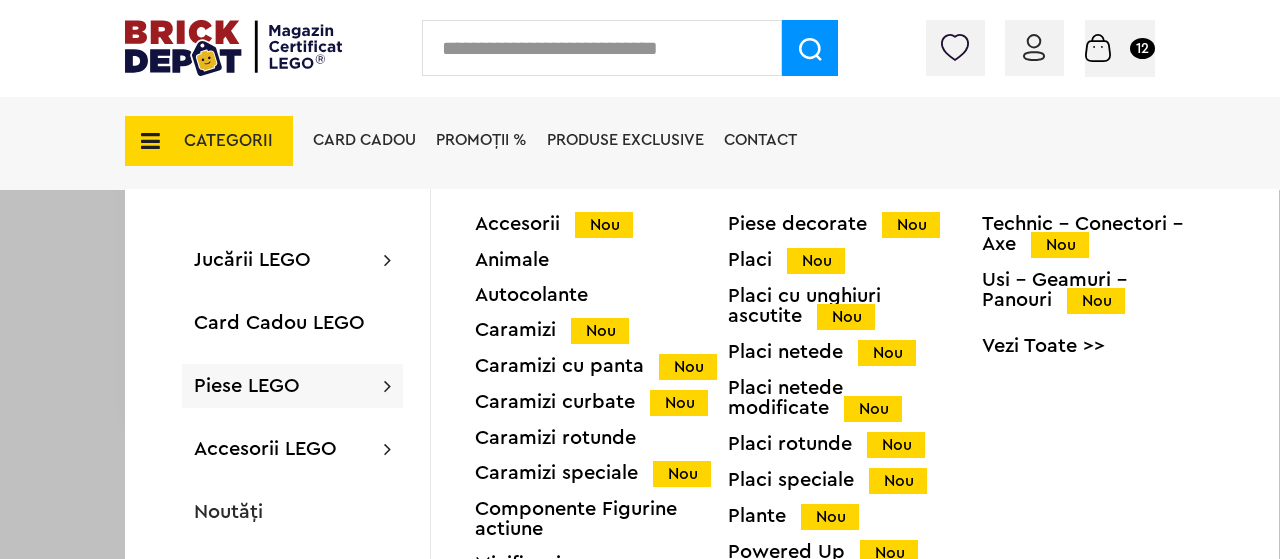 click on "Piese LEGO" at bounding box center (247, 386) 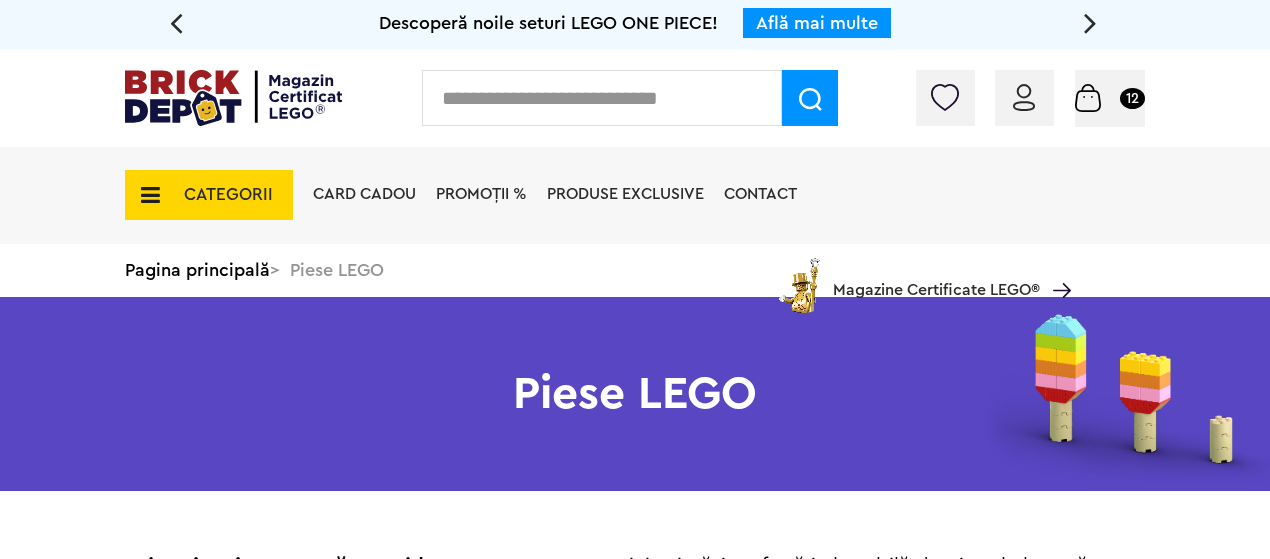 scroll, scrollTop: 0, scrollLeft: 0, axis: both 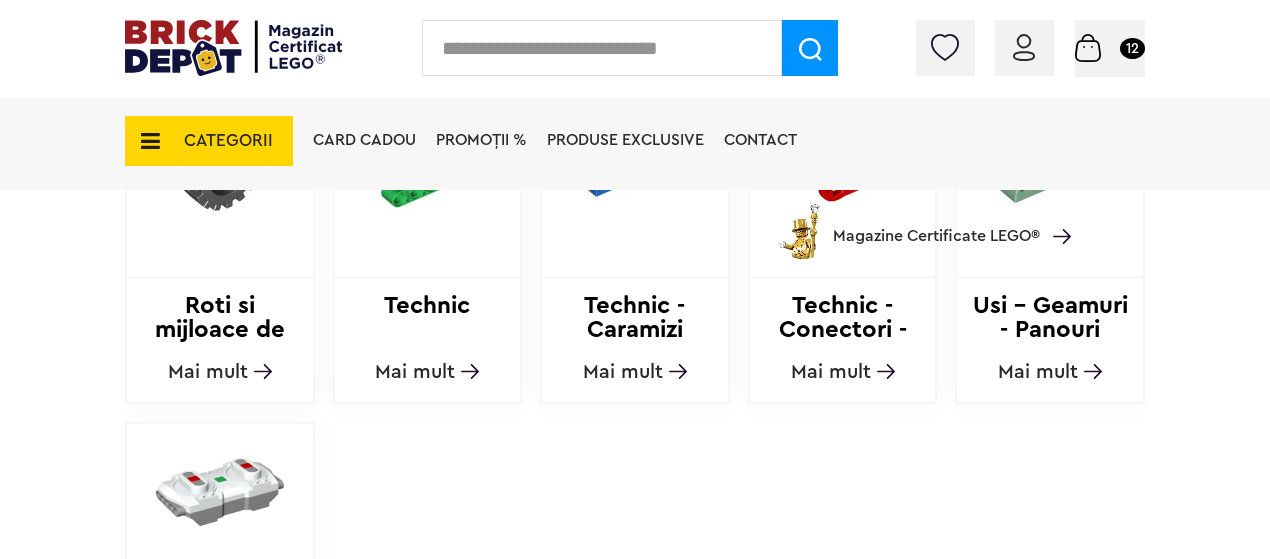 click on "Mai mult" at bounding box center [623, 372] 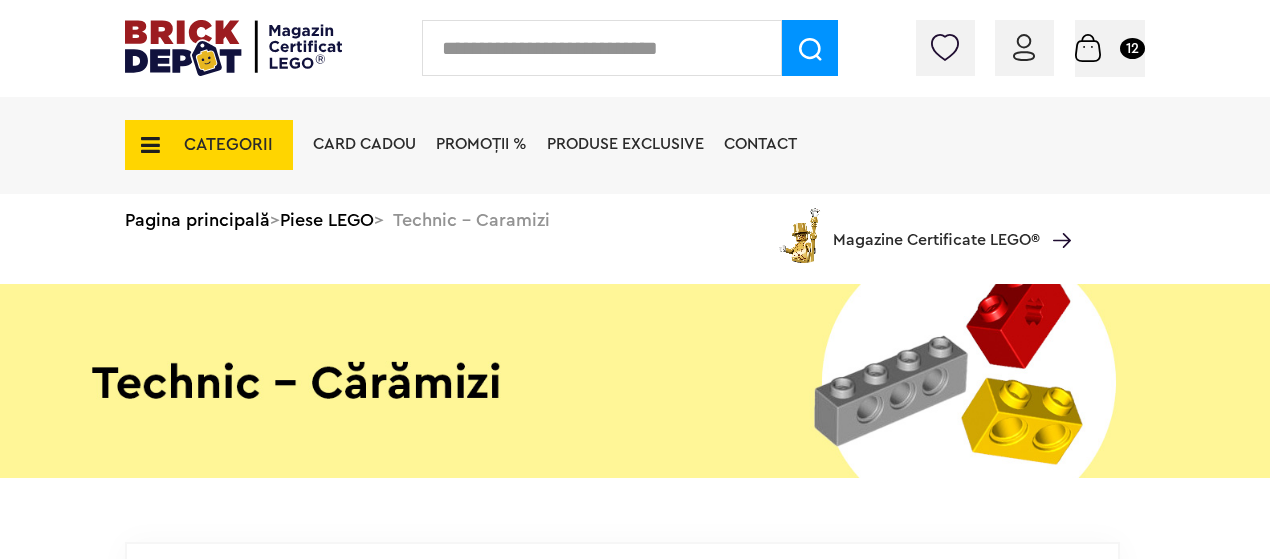 scroll, scrollTop: 0, scrollLeft: 0, axis: both 